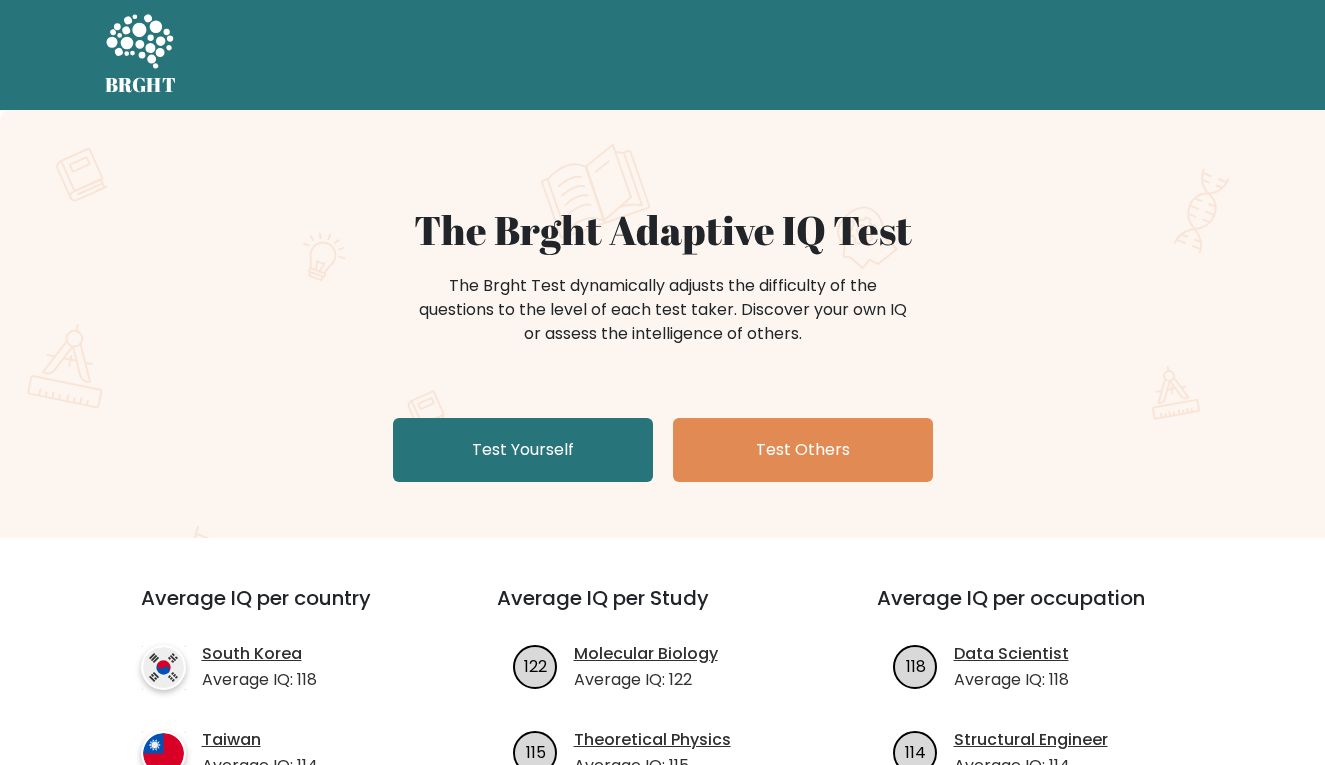 scroll, scrollTop: 0, scrollLeft: 0, axis: both 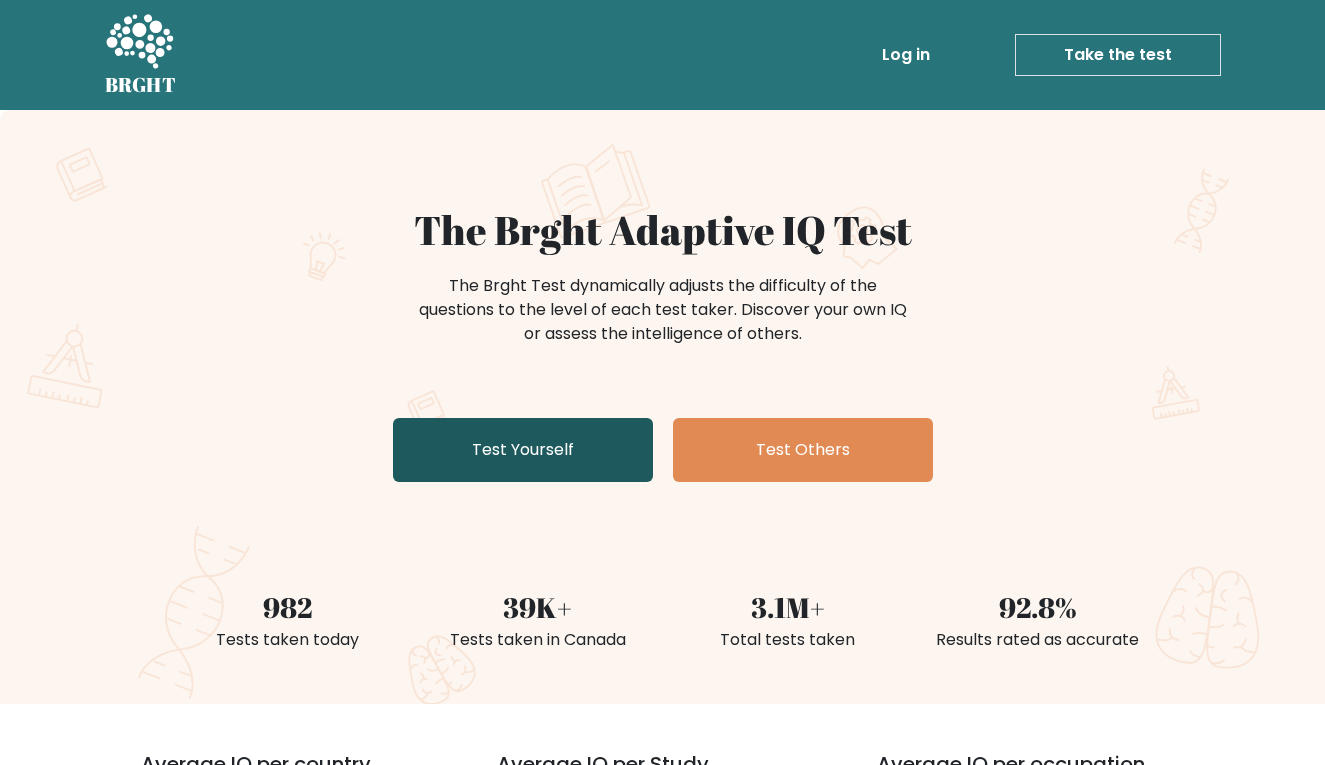 click on "Test Yourself" at bounding box center [523, 450] 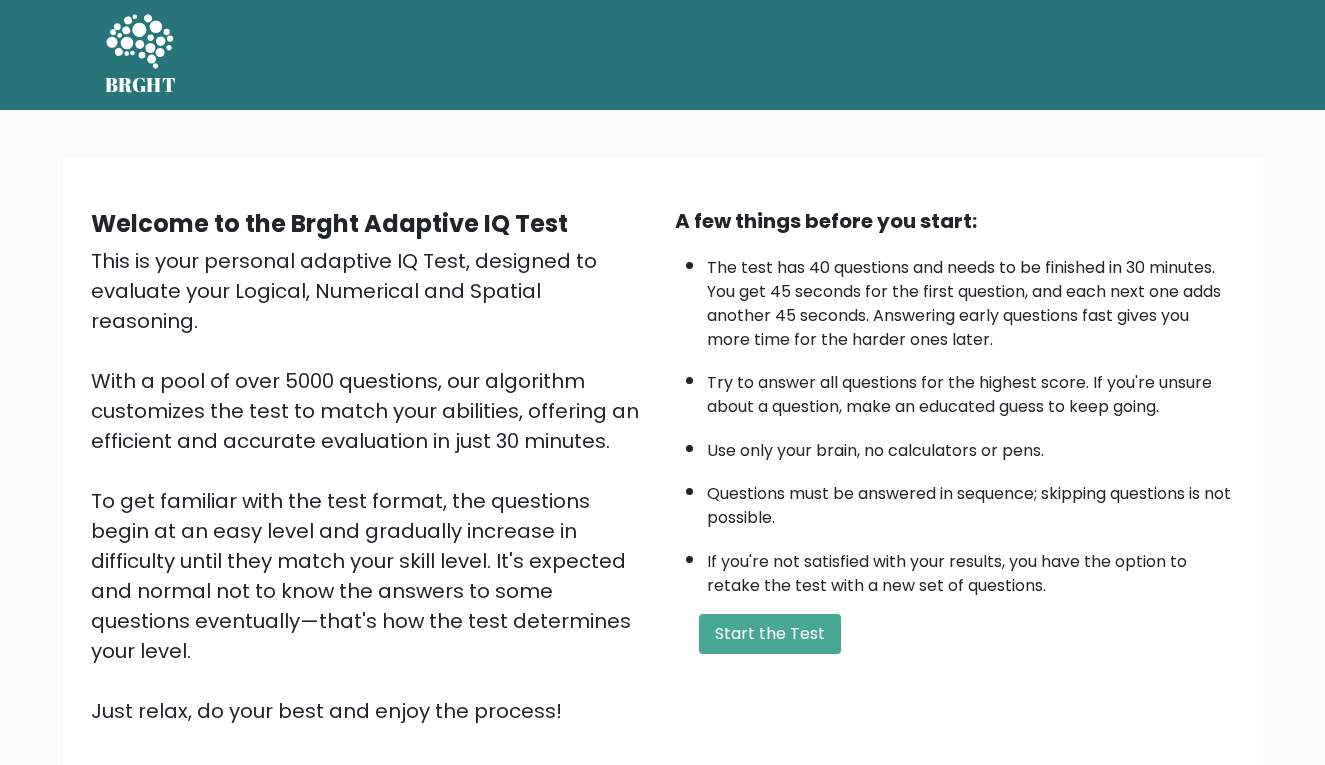 scroll, scrollTop: 0, scrollLeft: 0, axis: both 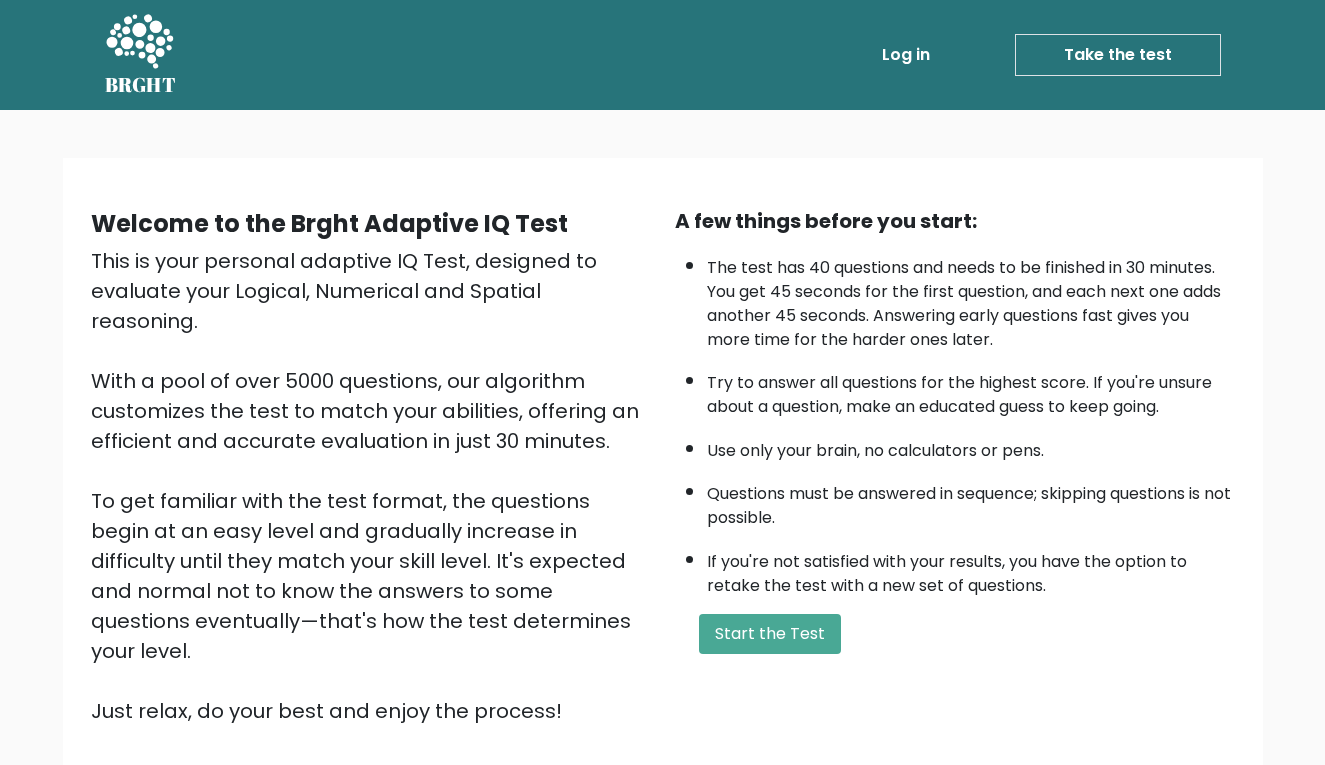 click on "Welcome to the Brght Adaptive IQ Test
This is your personal adaptive IQ Test, designed to evaluate your Logical, Numerical and Spatial reasoning.
With a pool of over 5000 questions, our algorithm customizes the test to match your abilities, offering an efficient and accurate evaluation in just 30 minutes.
To get familiar with the test format, the questions begin at an easy level and gradually increase in difficulty until they match your skill level. It's expected and normal not to know the answers to some questions eventually—that's how the test determines your level.
Just relax, do your best and enjoy the process!
A few things before you start:" at bounding box center [663, 474] 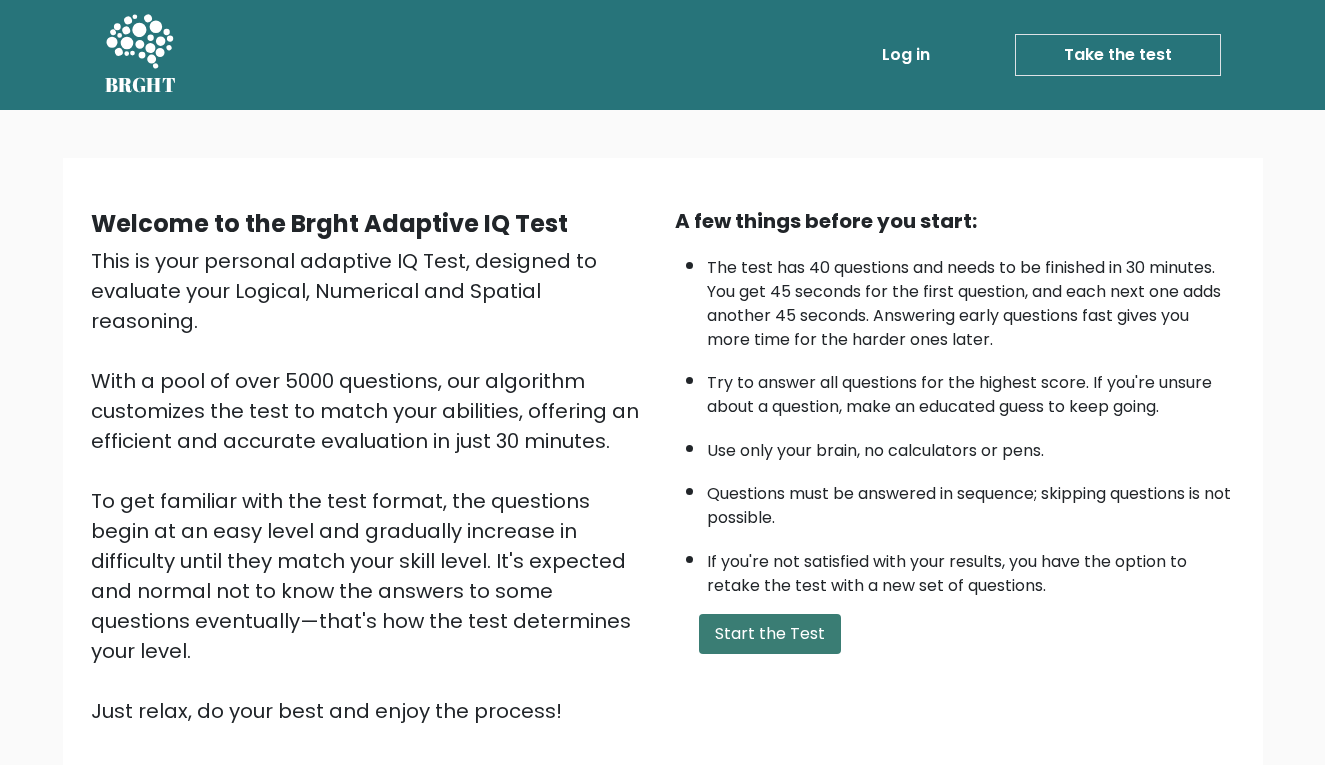 click on "Start the Test" at bounding box center [770, 634] 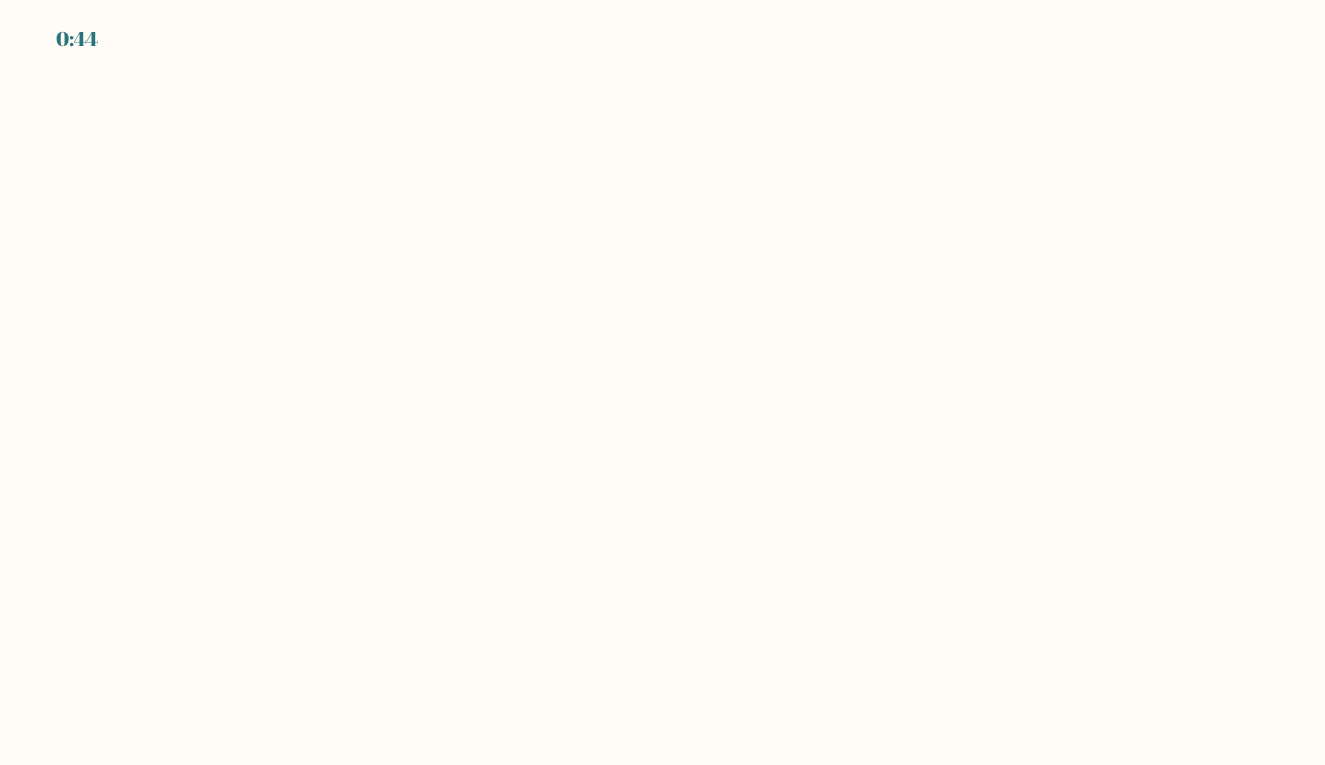 scroll, scrollTop: 0, scrollLeft: 0, axis: both 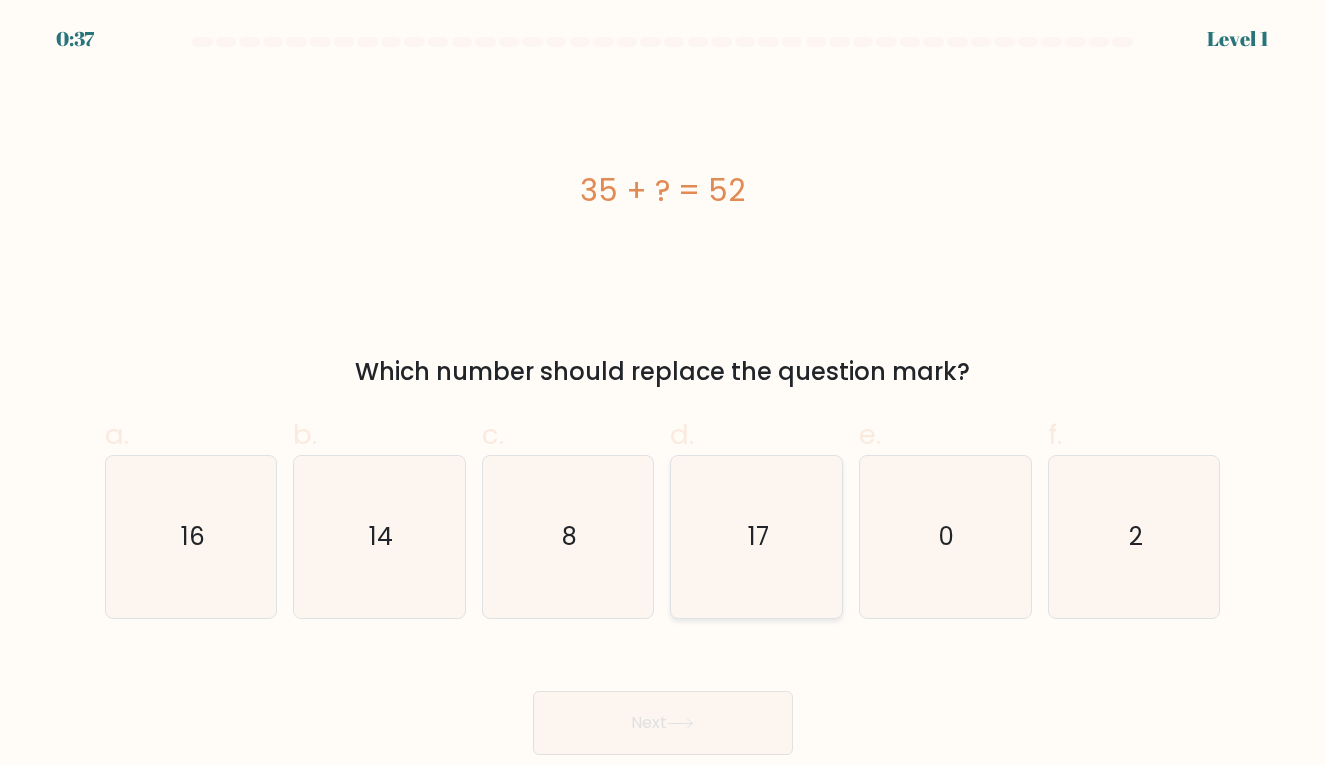click on "17" 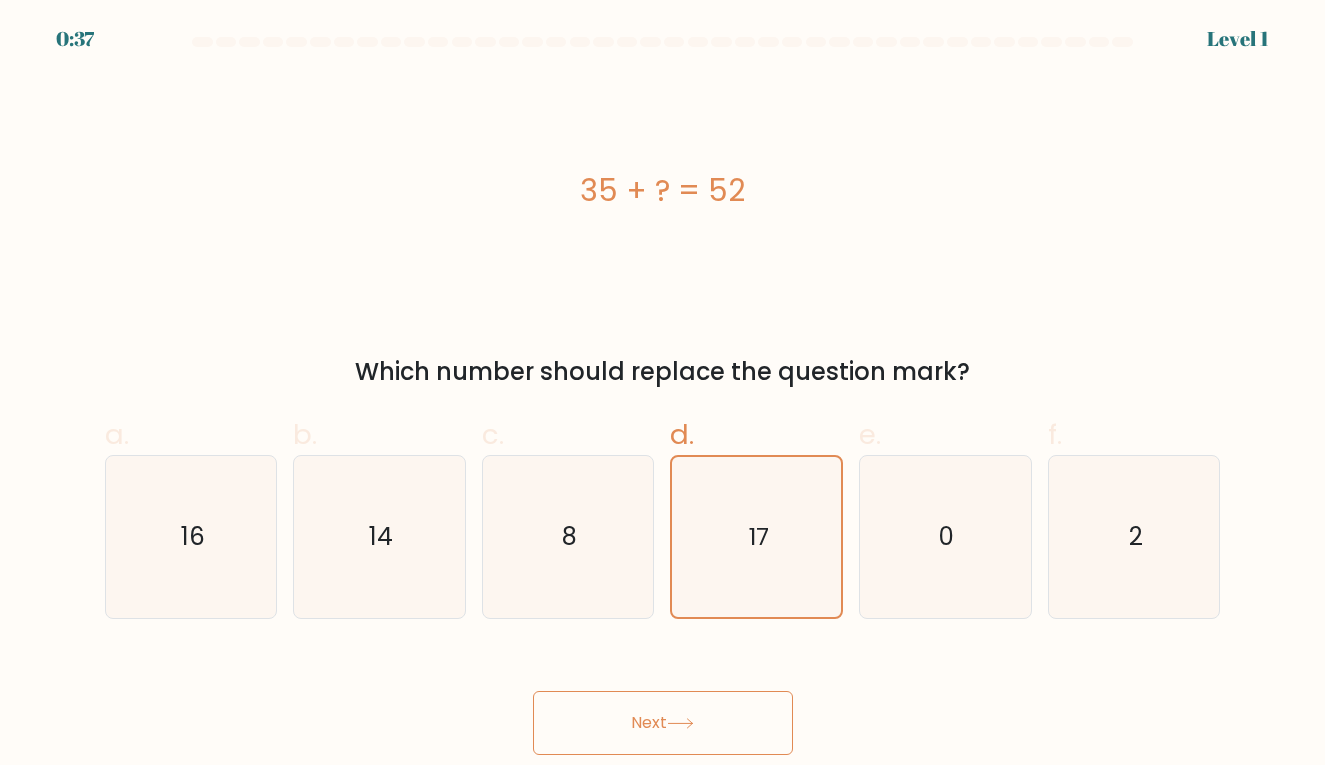 click on "Next" at bounding box center (663, 723) 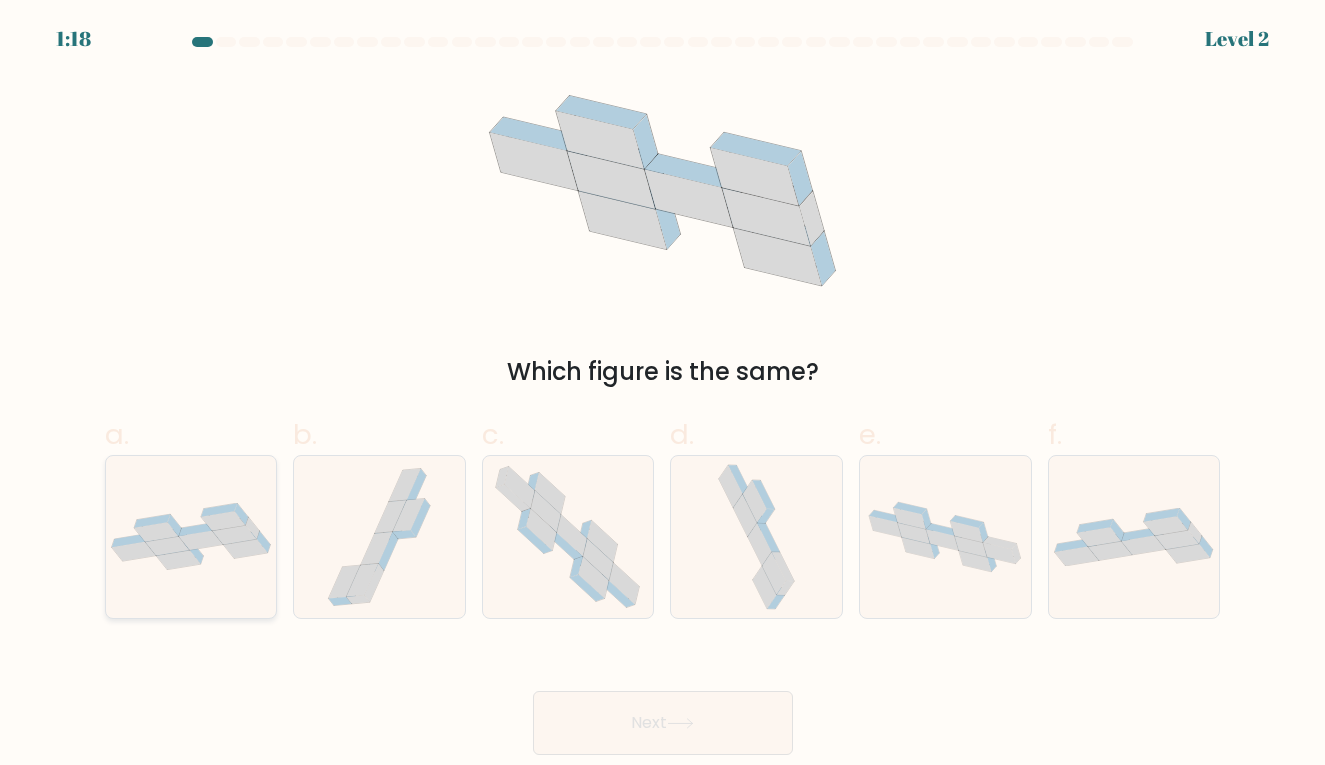 click 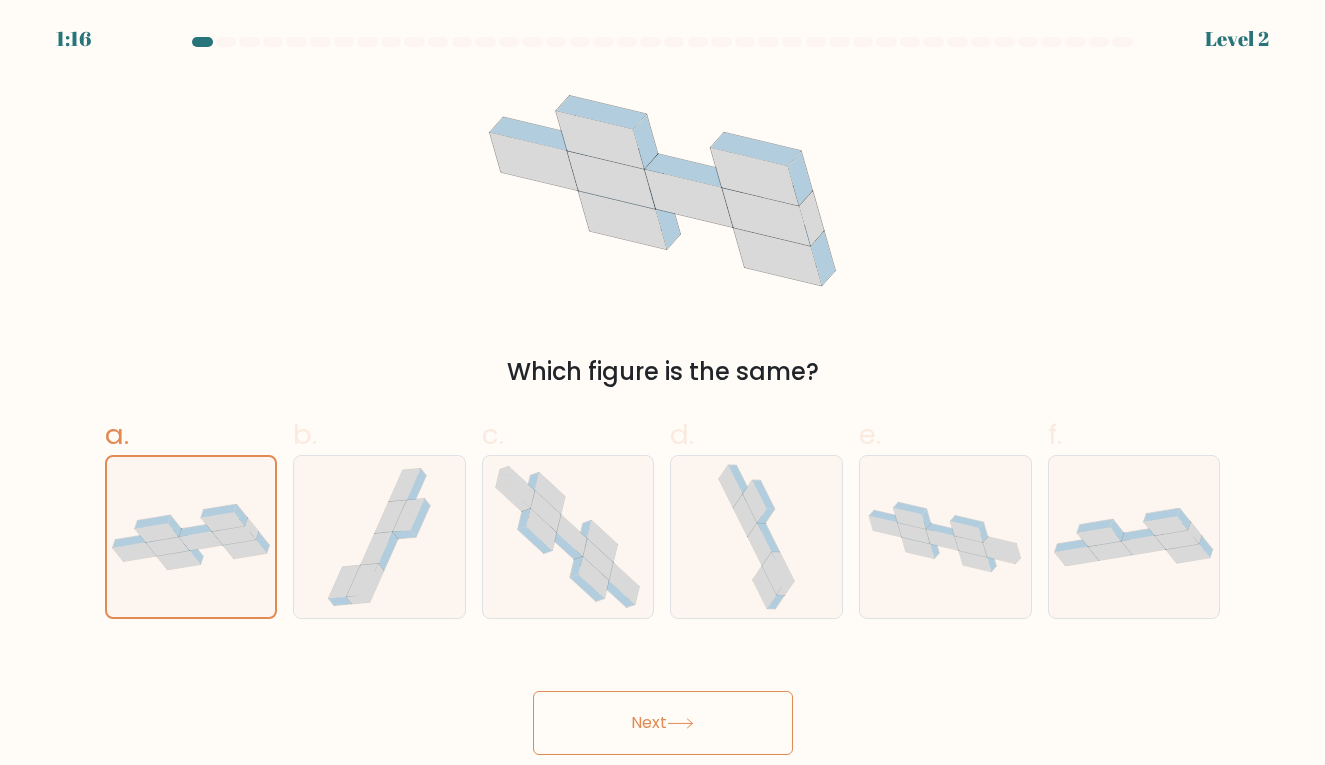 click on "Next" at bounding box center (663, 723) 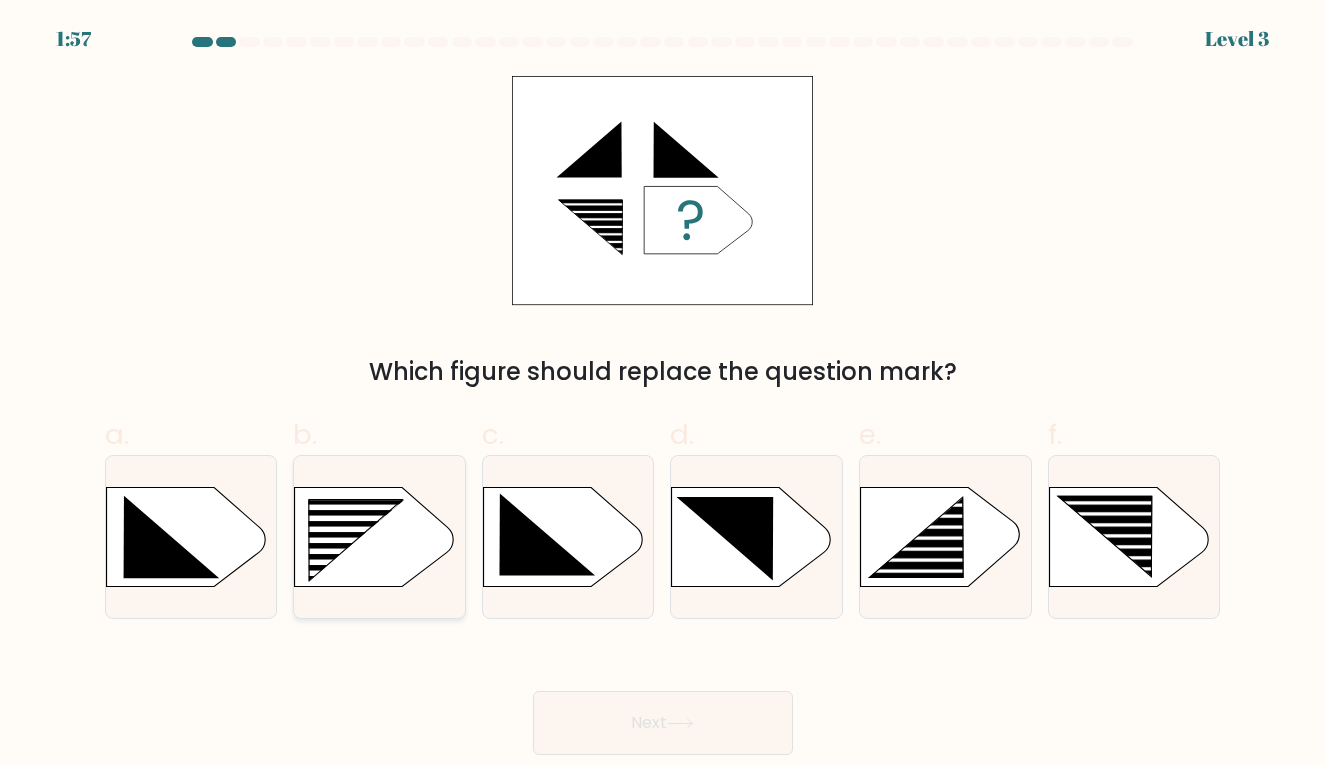 click at bounding box center [379, 537] 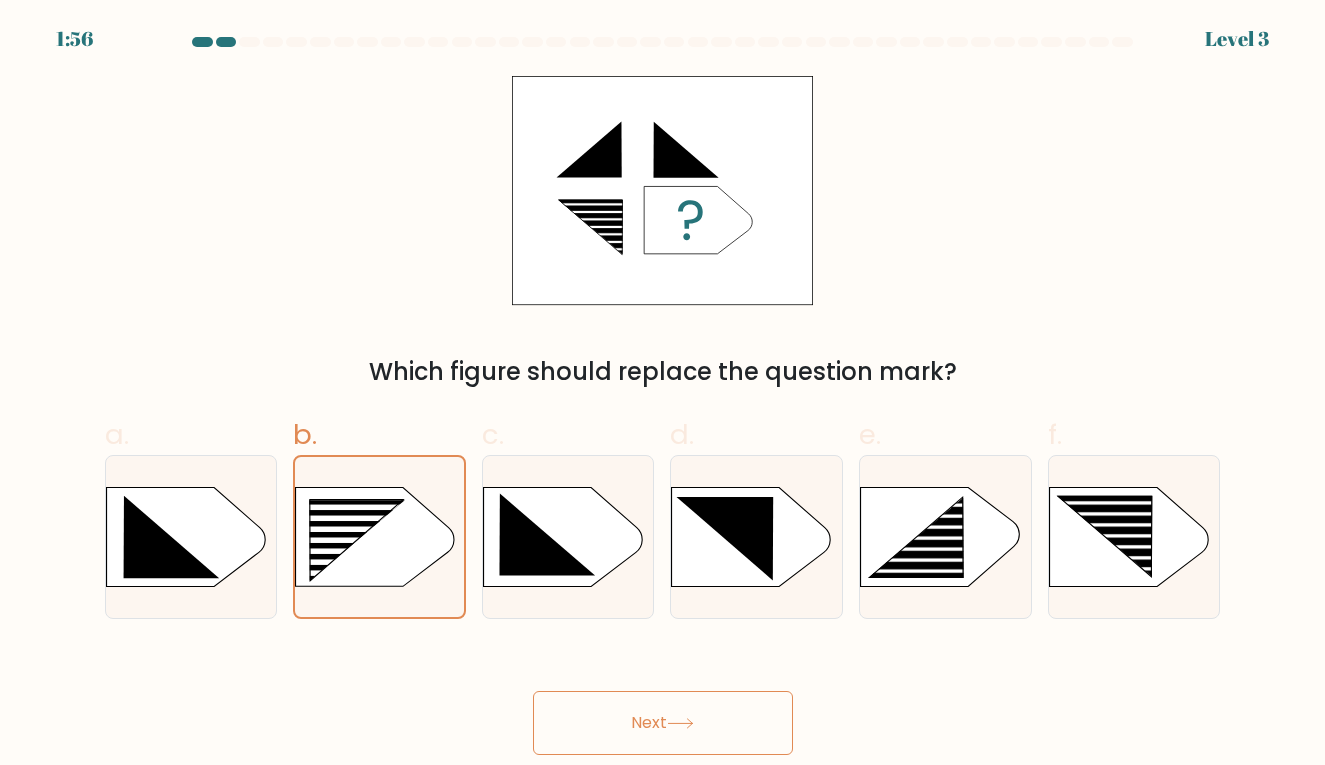 click on "Next" at bounding box center (663, 723) 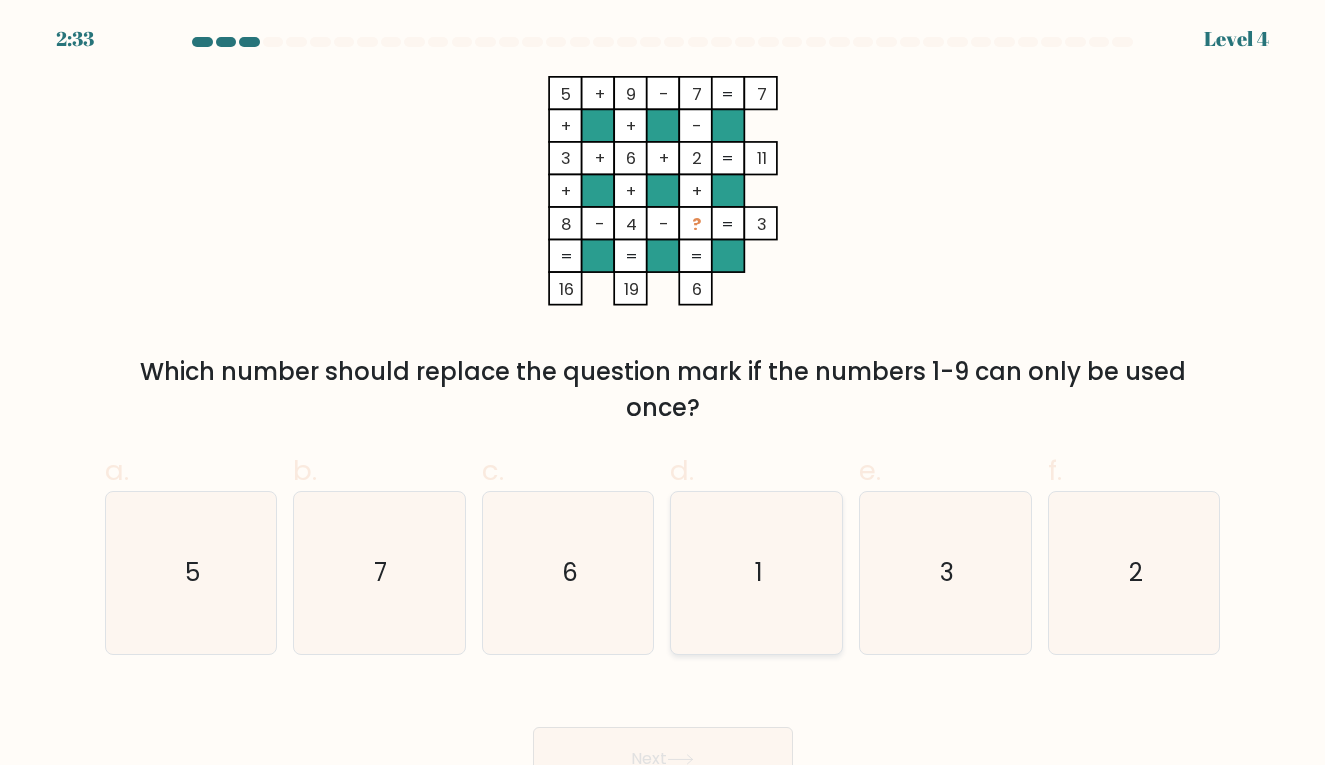 click on "1" 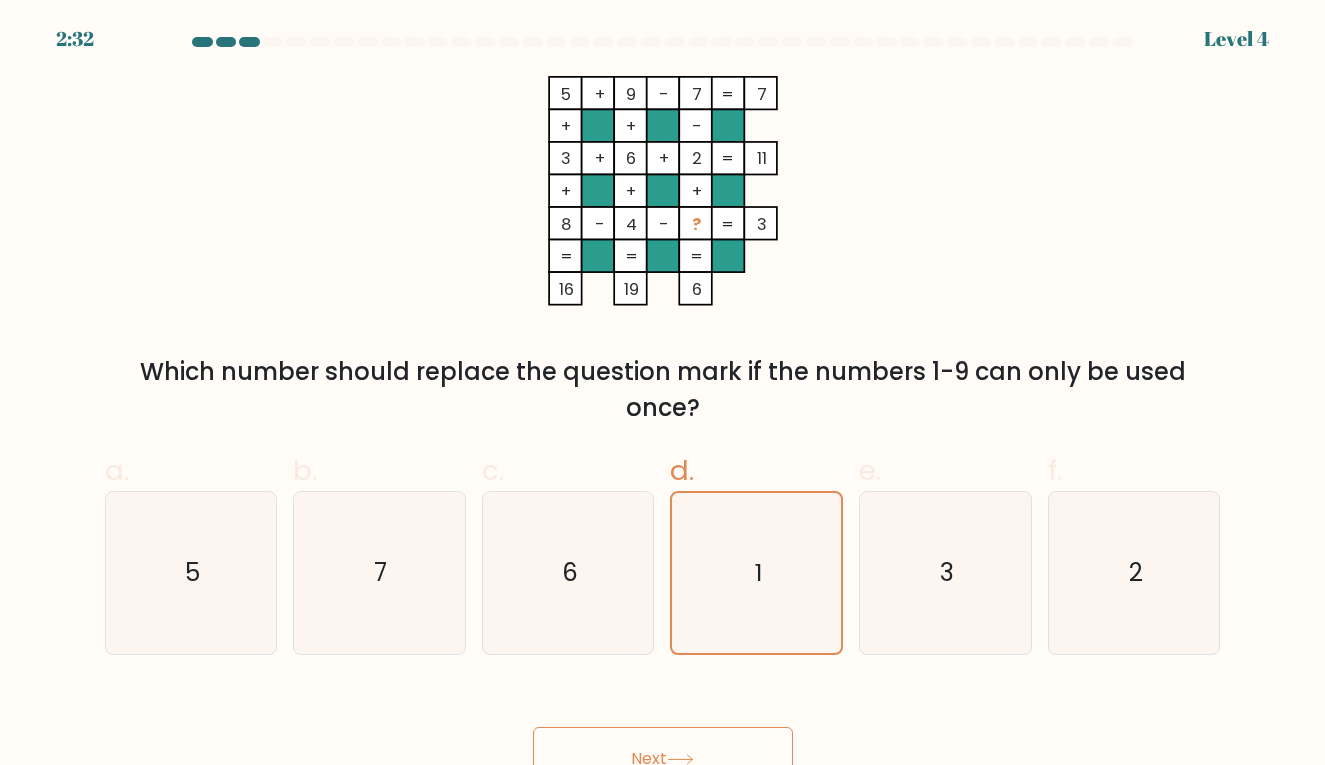 click on "Next" at bounding box center [663, 759] 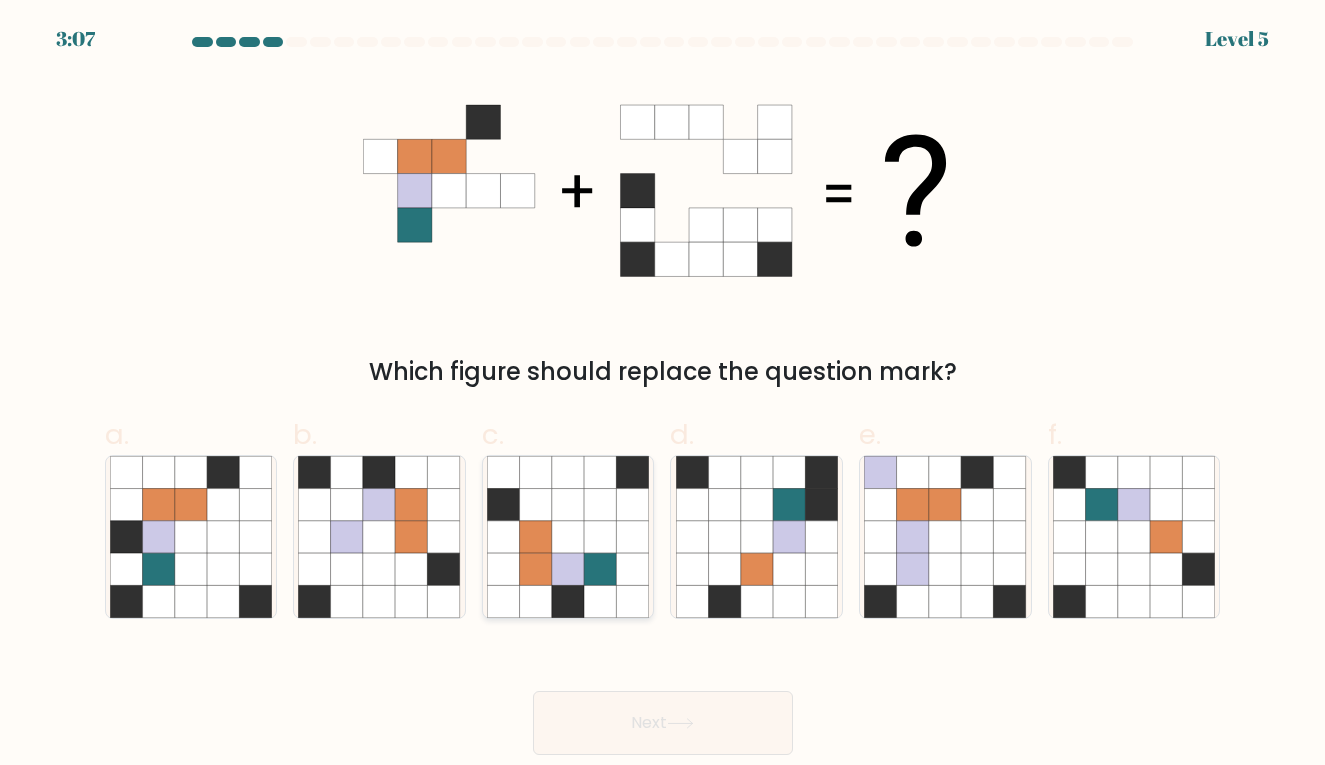 click 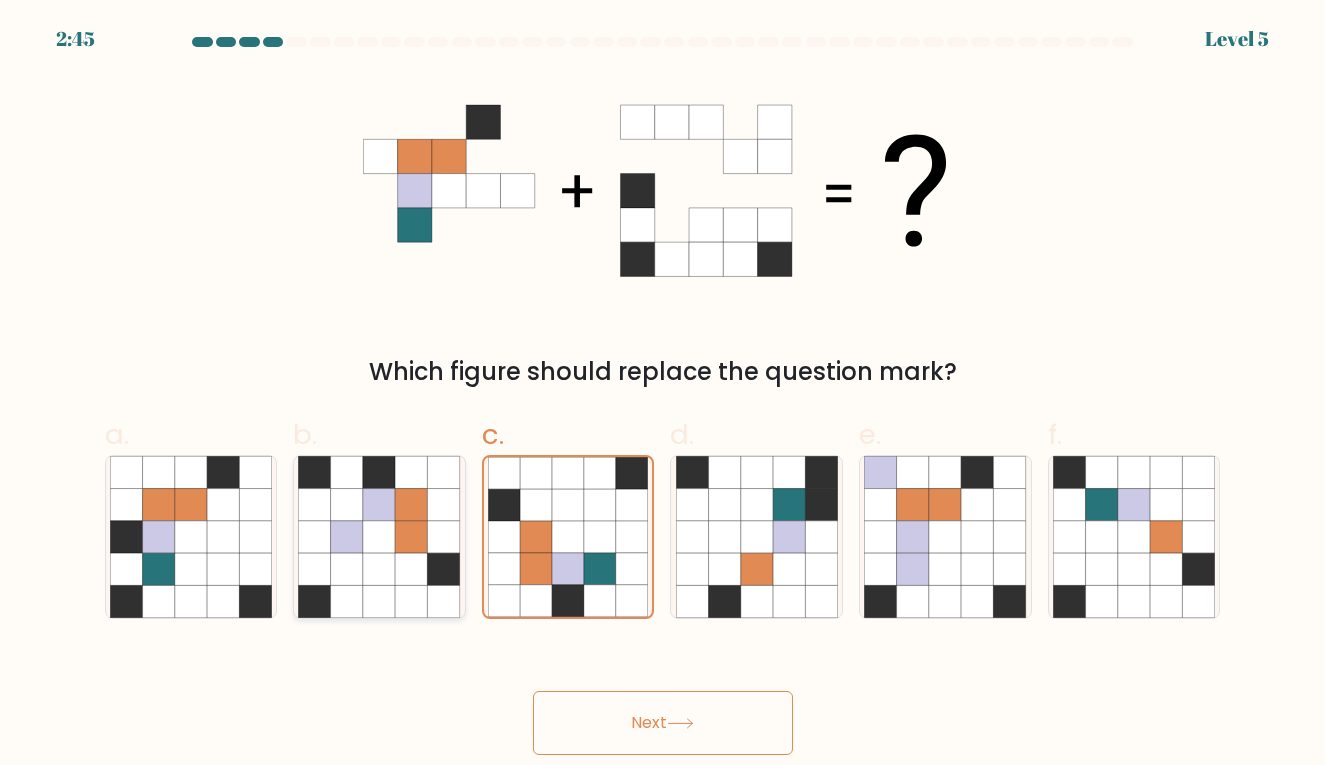 click 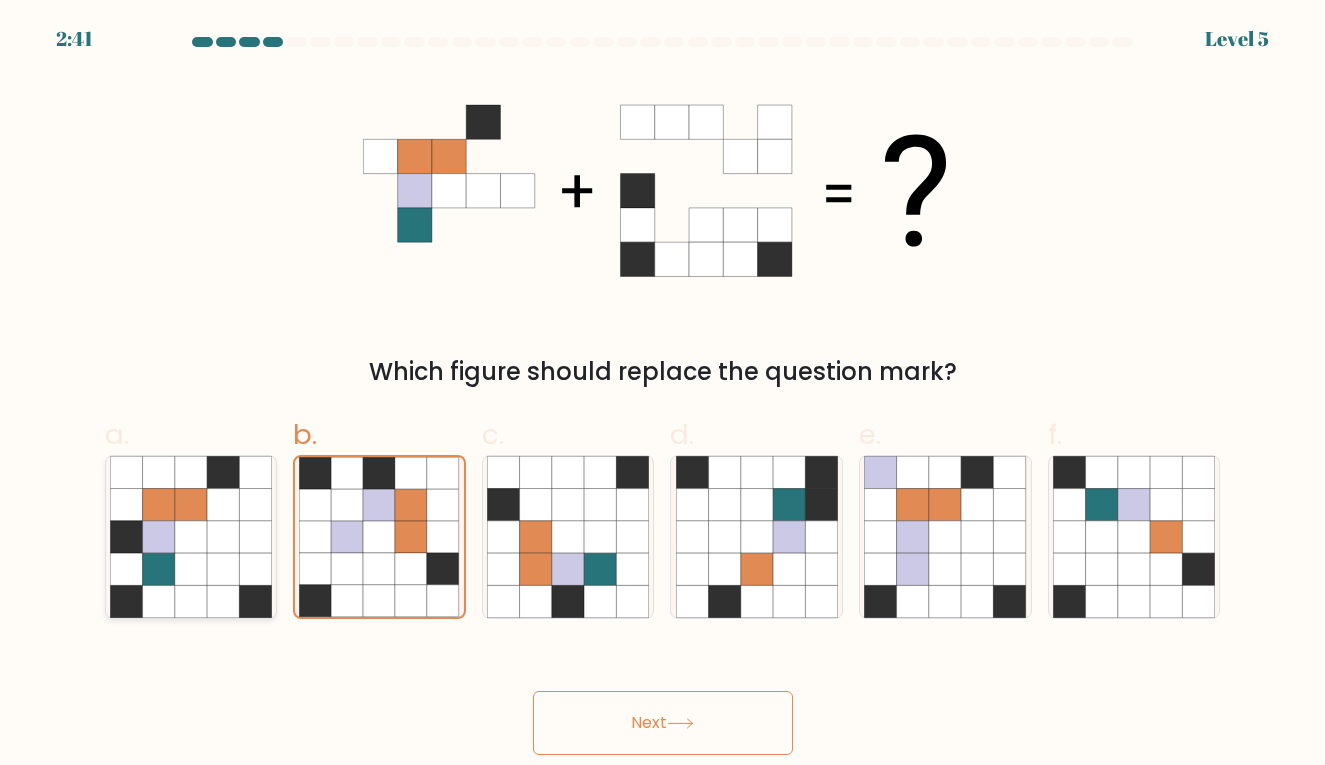 click 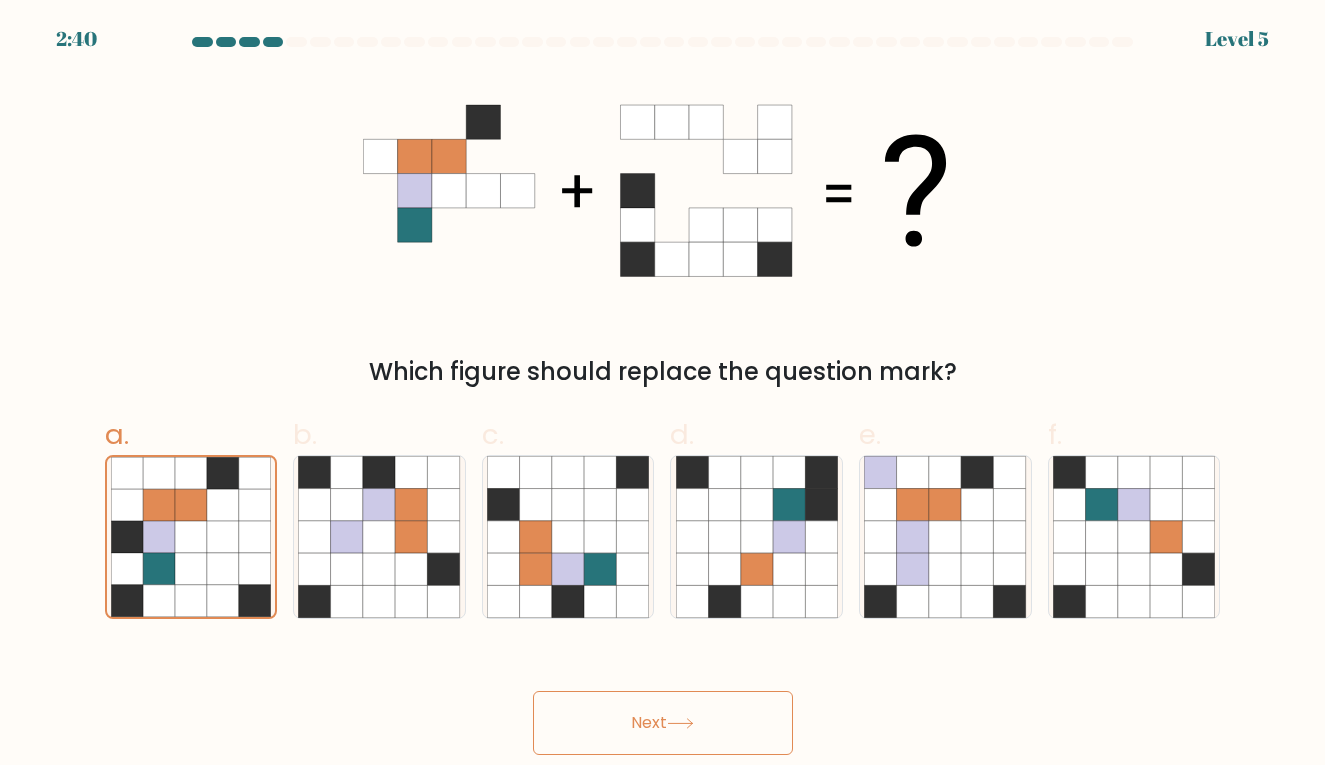 click on "Next" at bounding box center (663, 723) 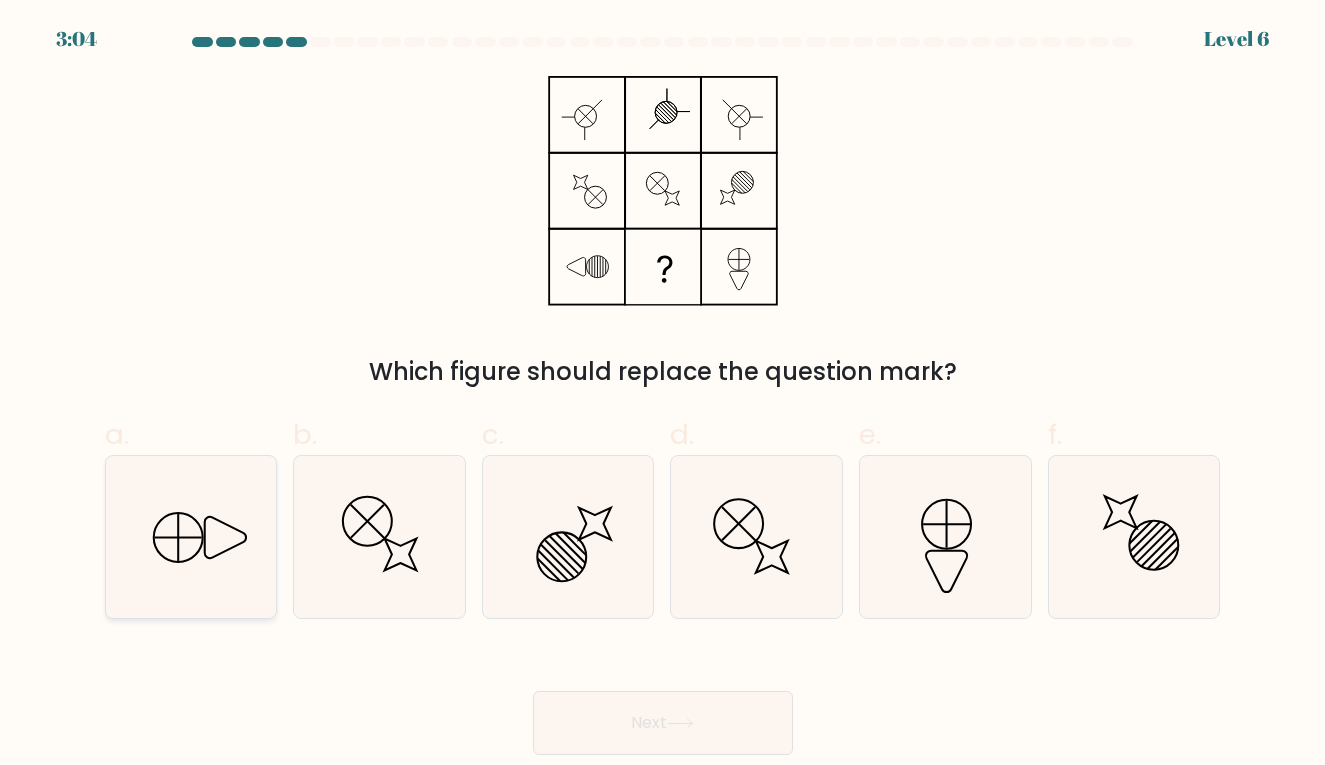 click 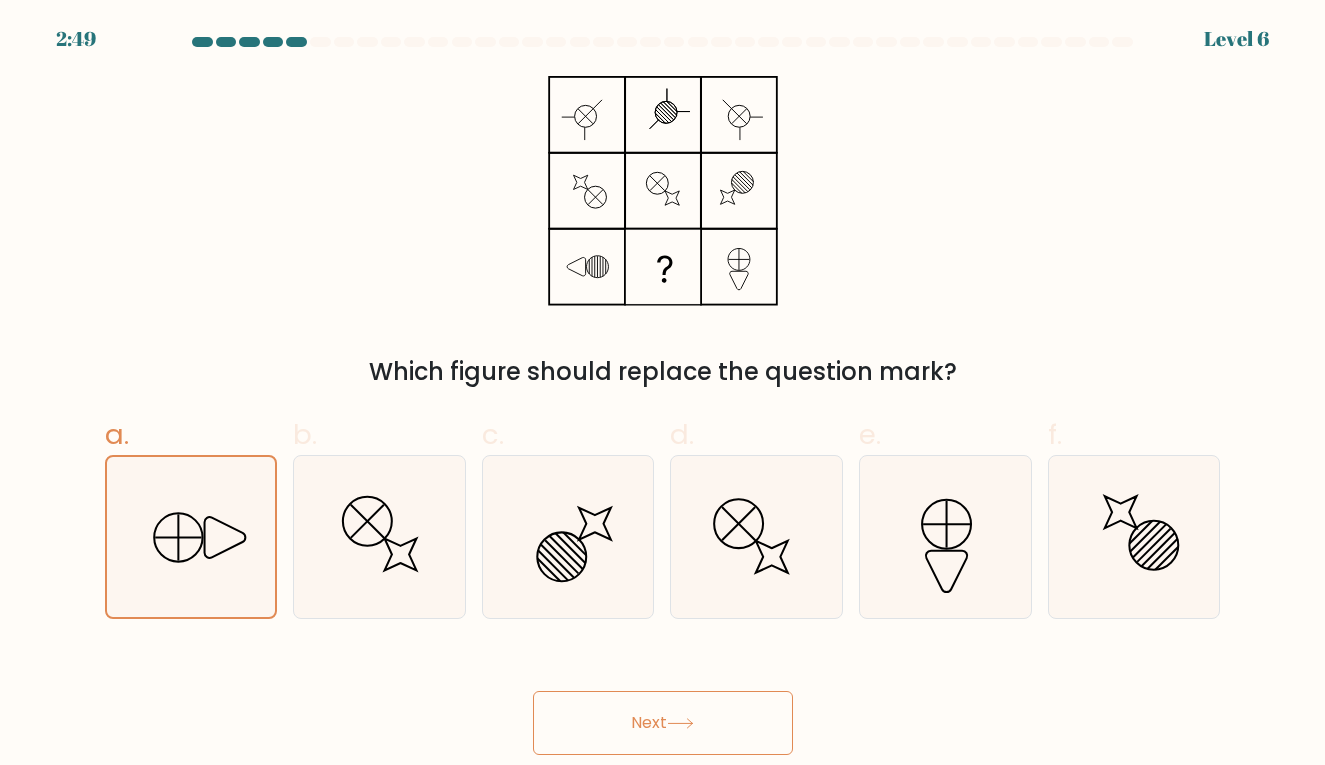 click on "Next" at bounding box center [663, 723] 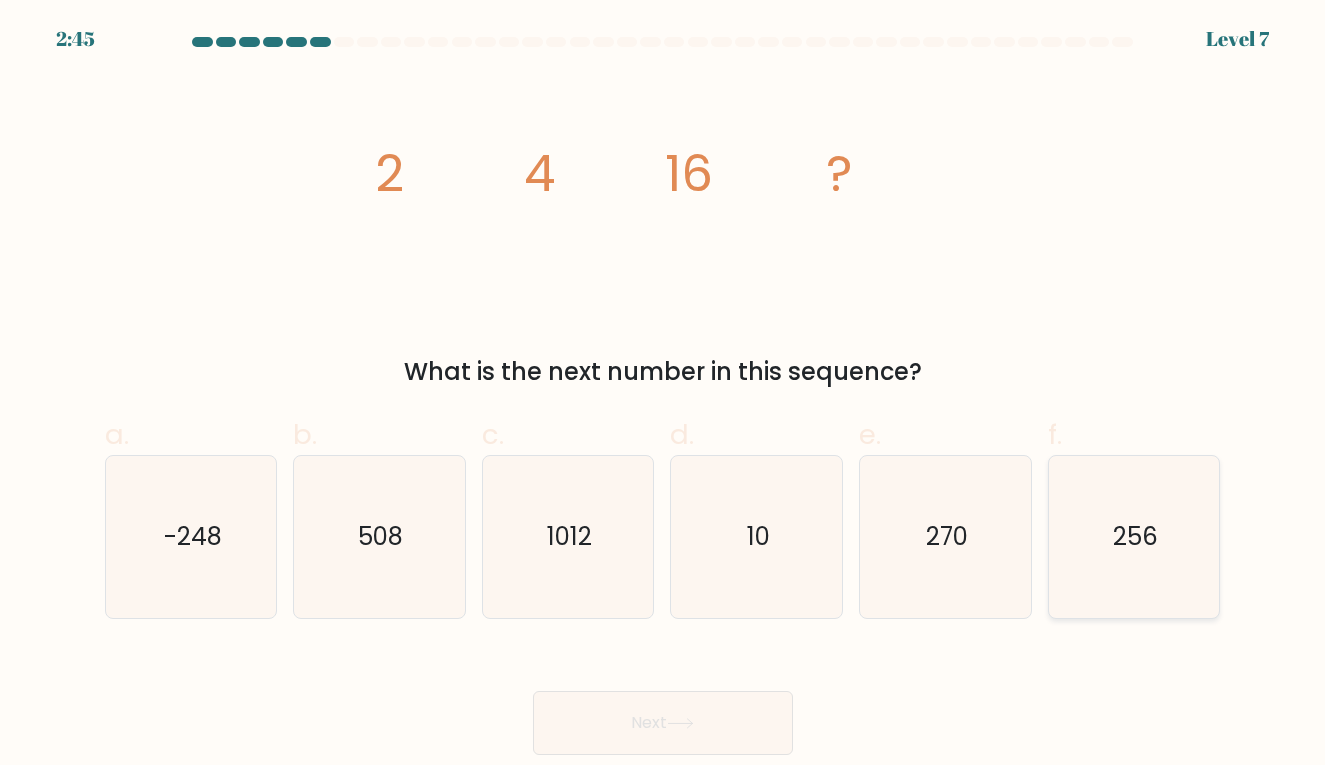 click on "256" 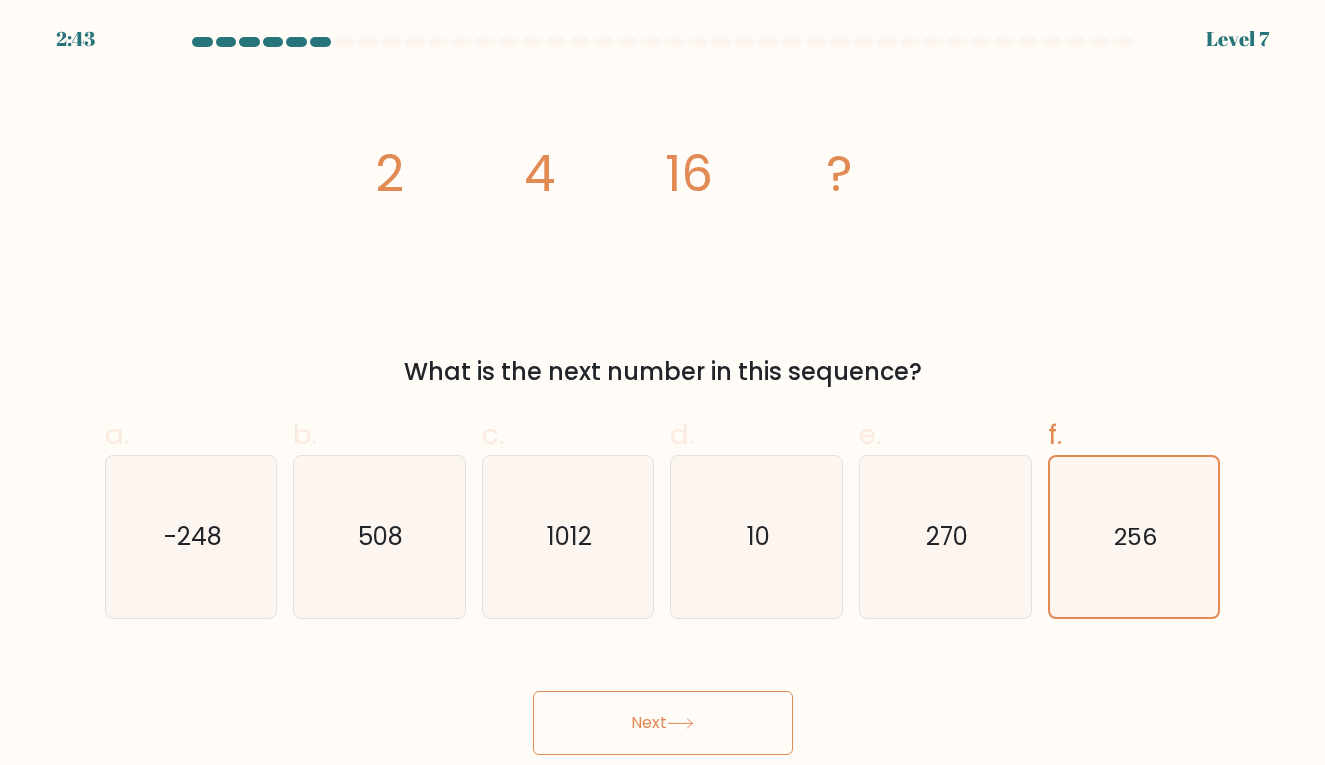 click on "Next" at bounding box center [663, 723] 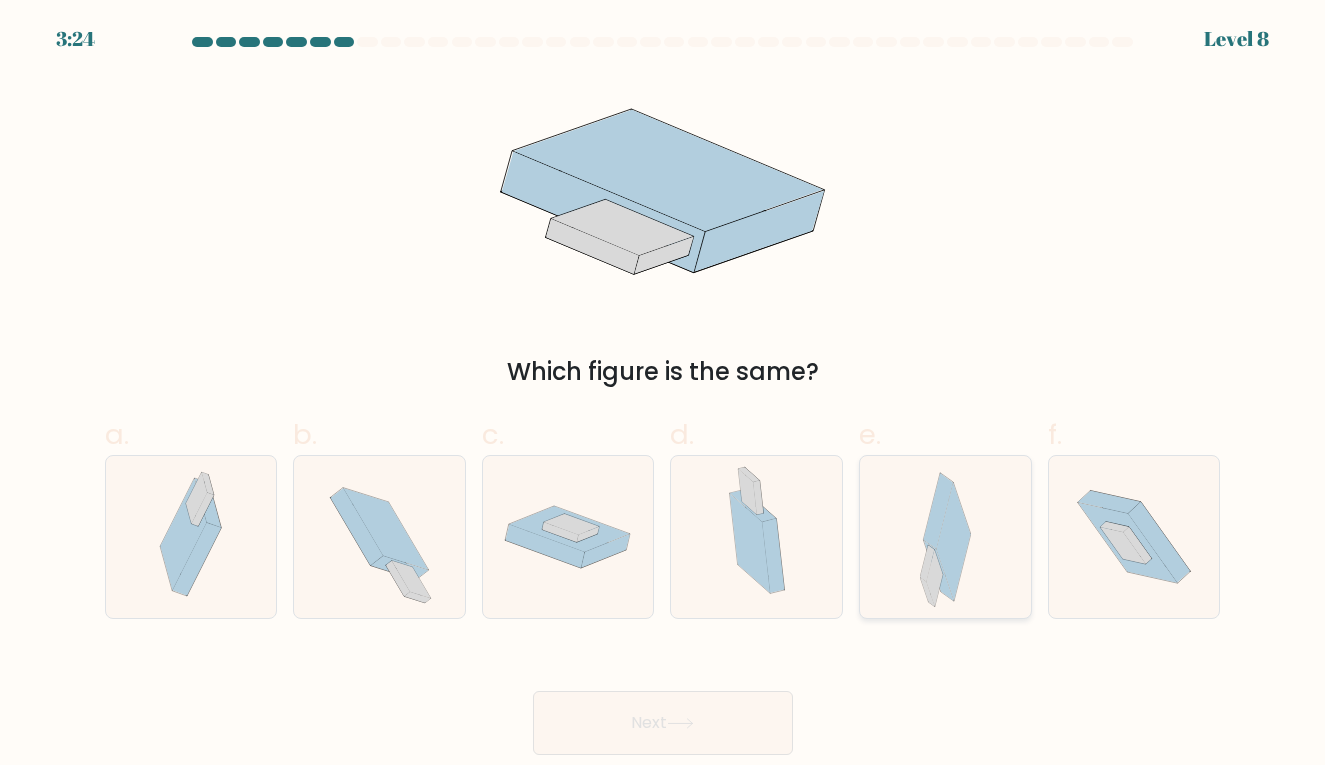 click 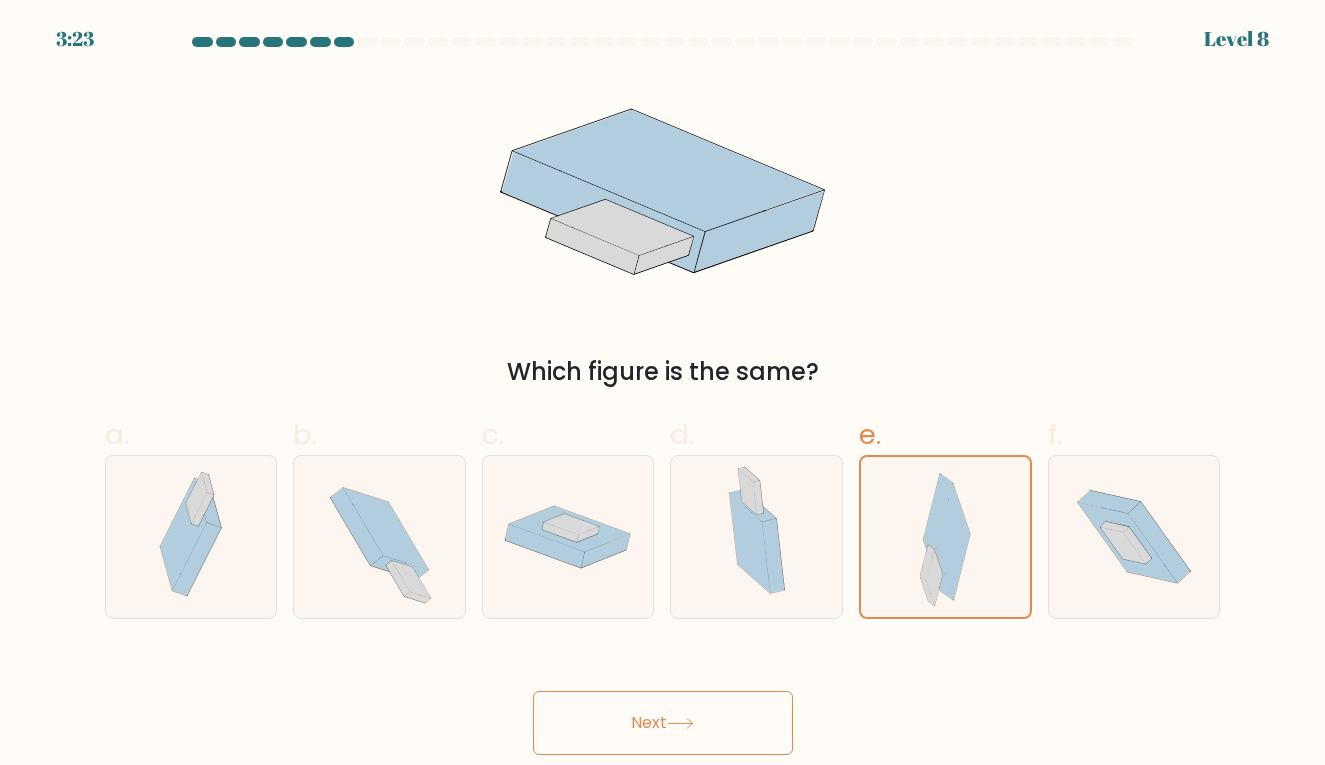 click on "Next" at bounding box center [663, 723] 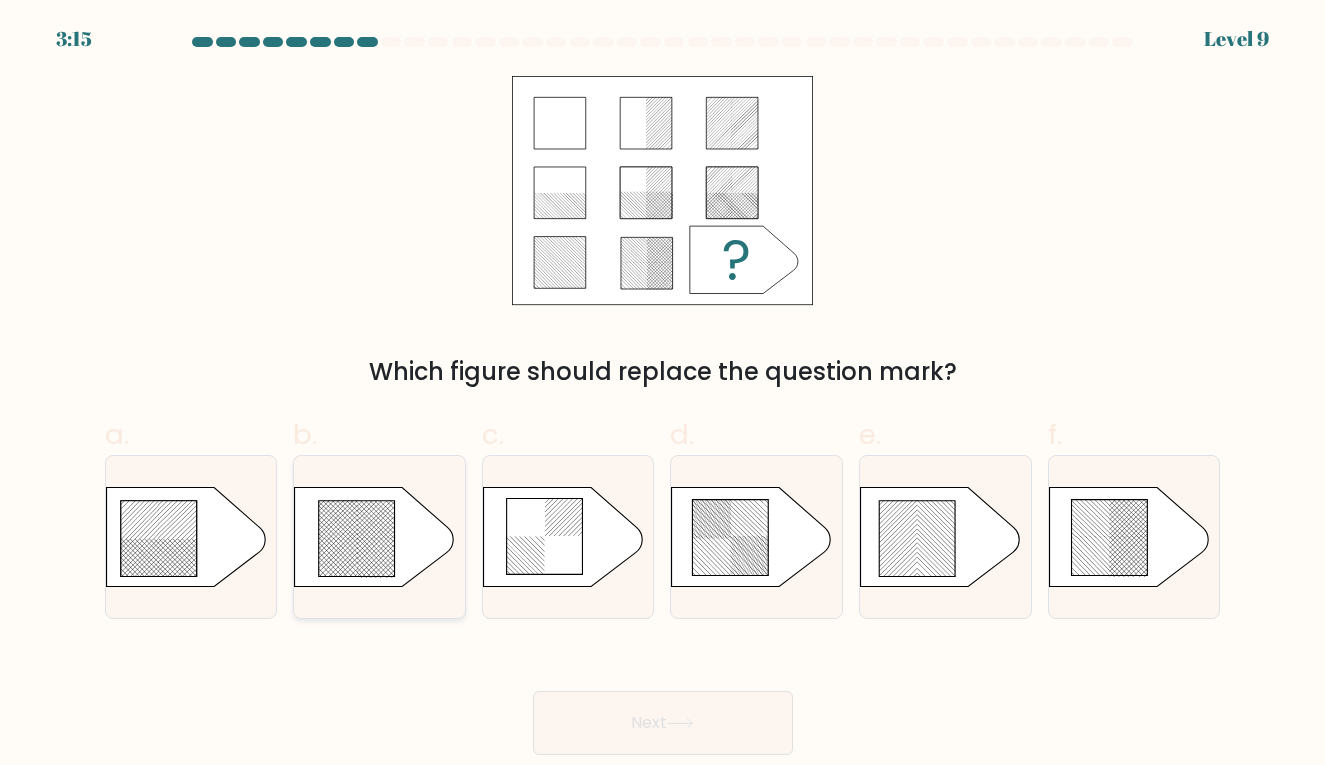click 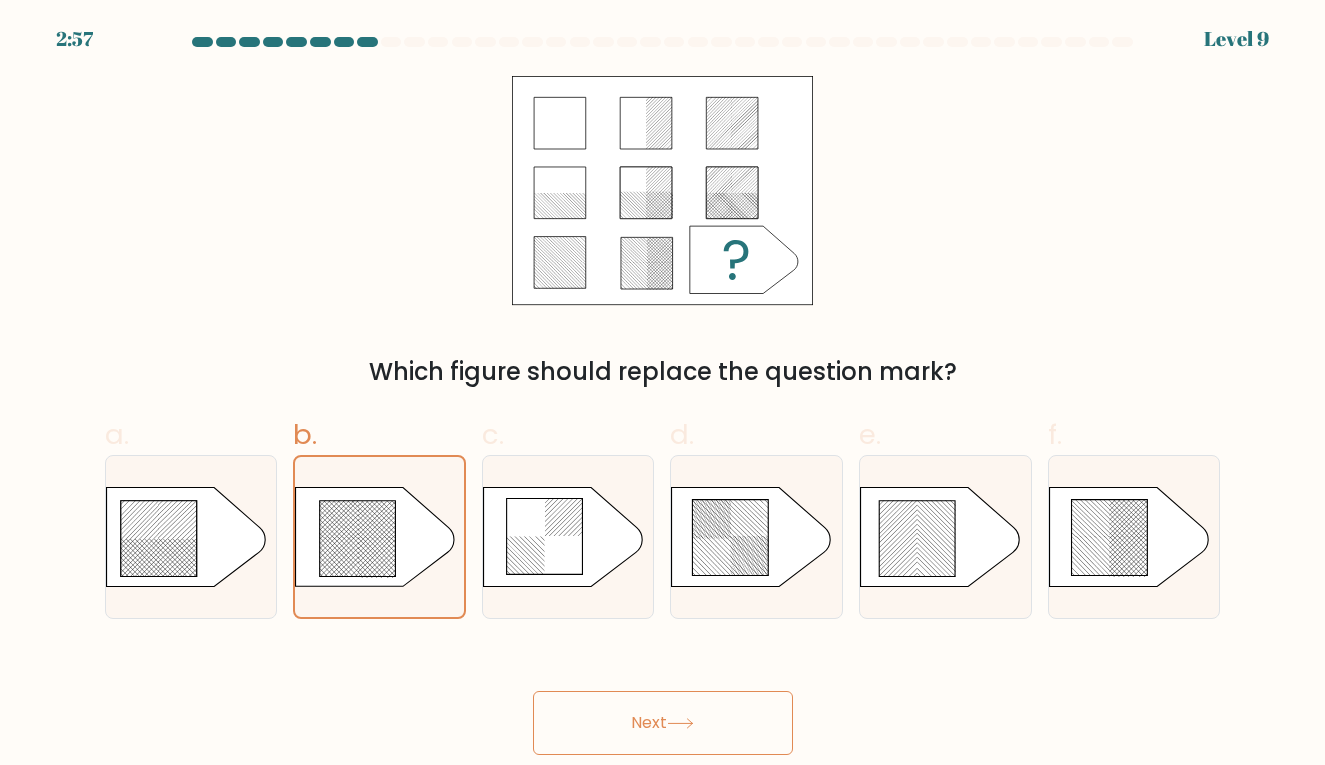 click on "Next" at bounding box center (663, 723) 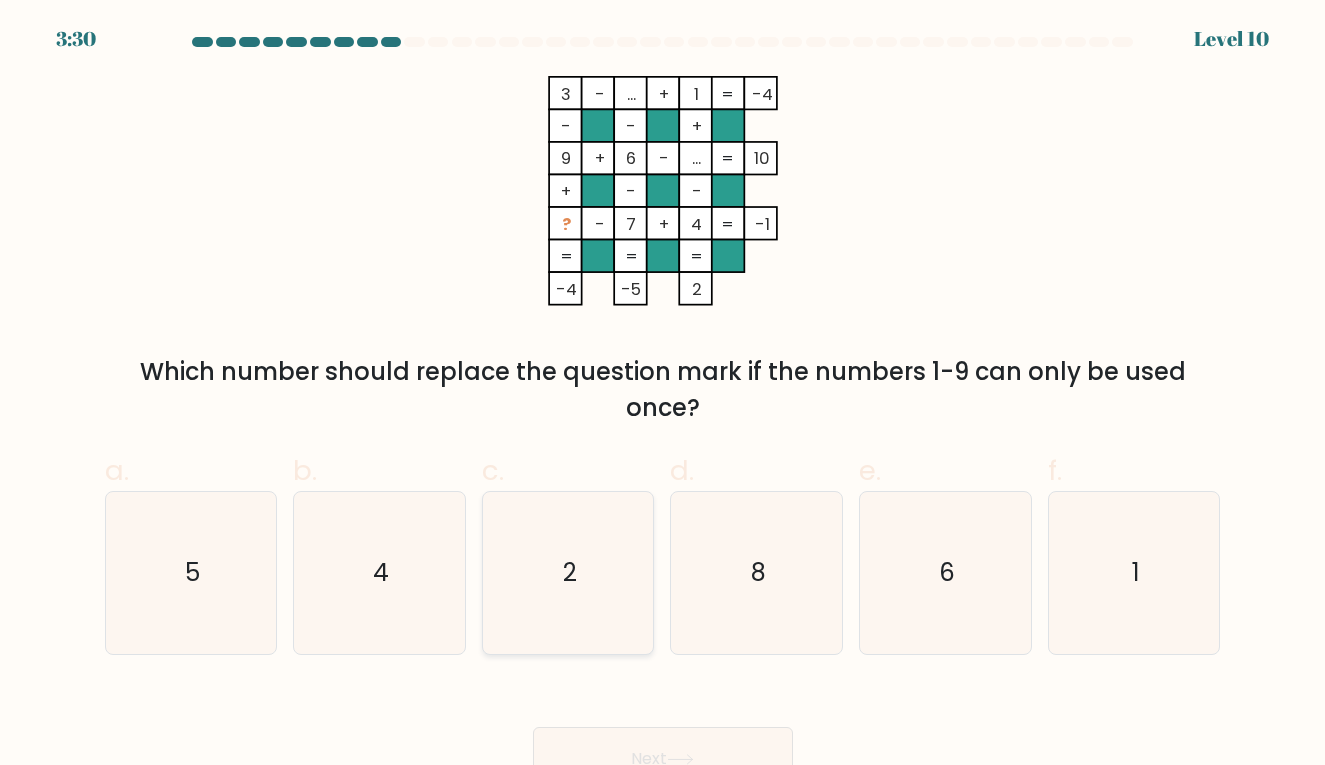 click on "2" 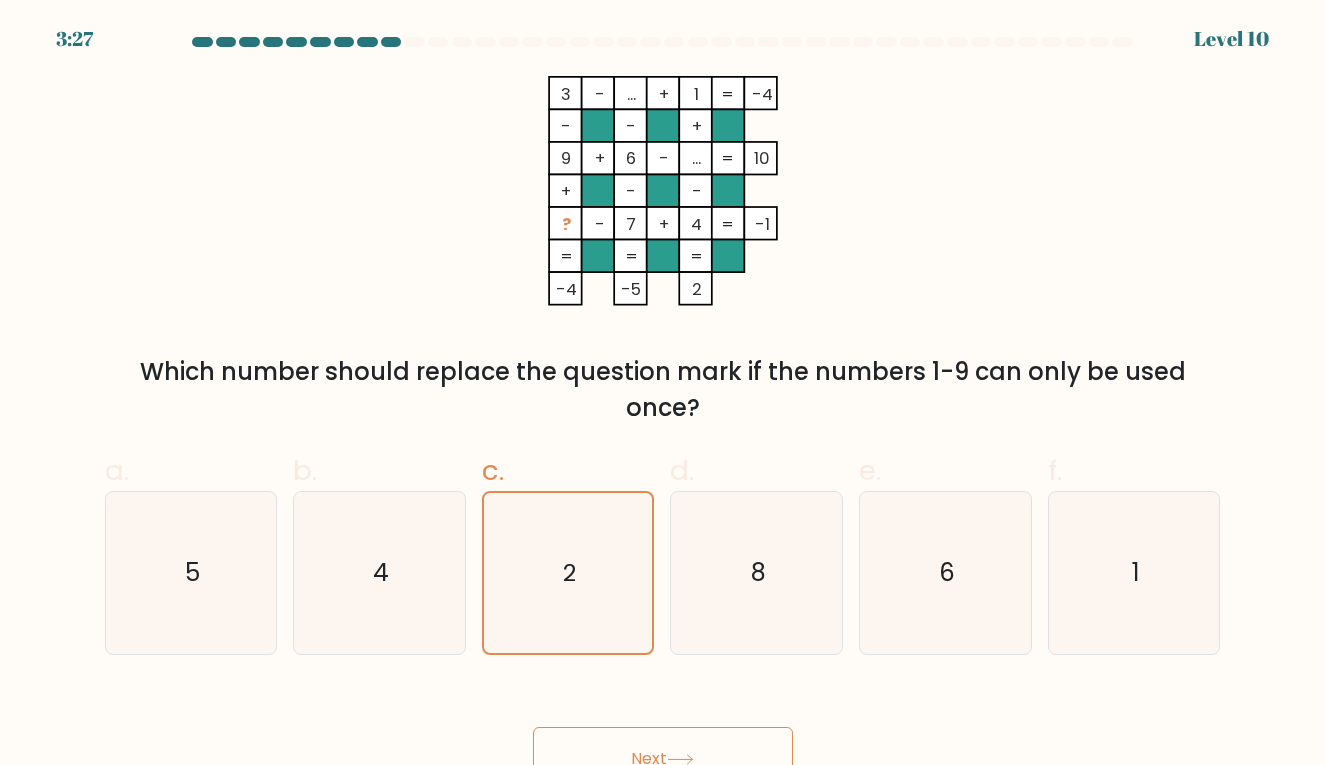 click on "Next" at bounding box center (663, 759) 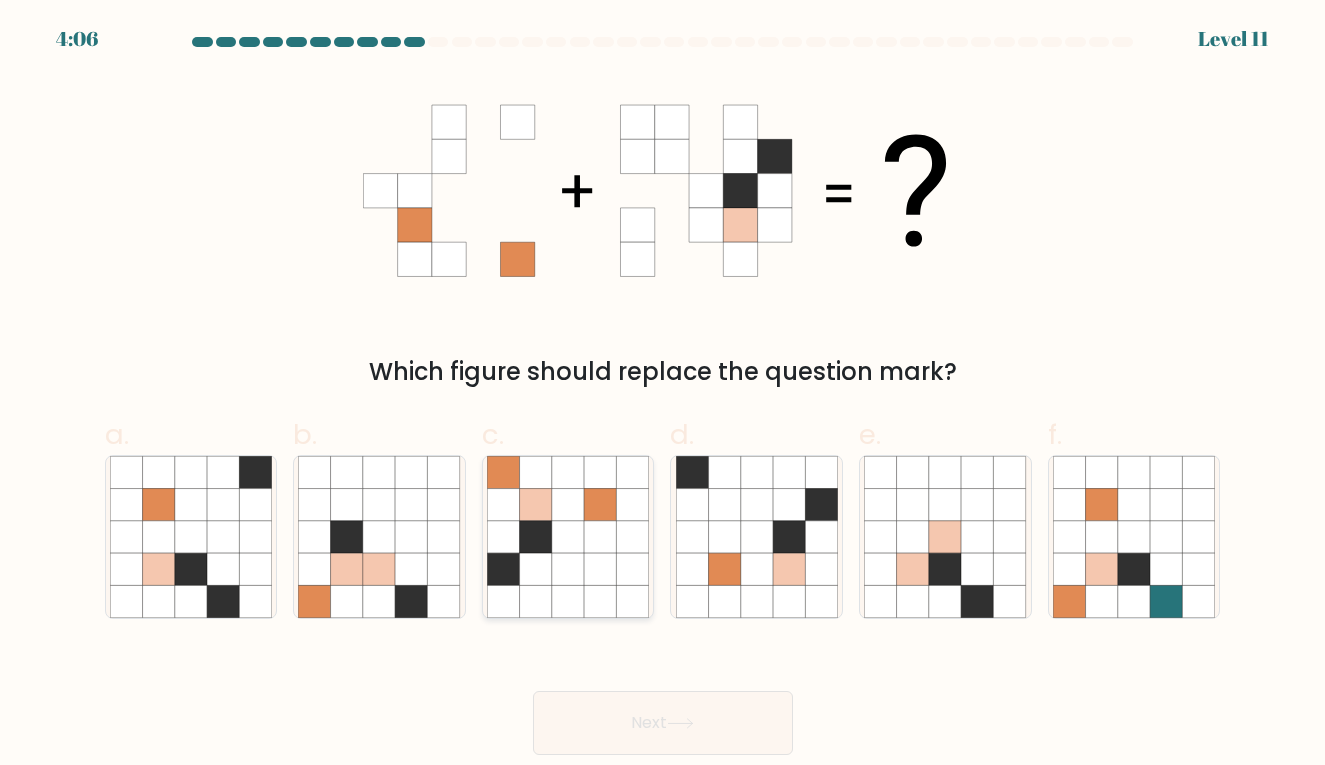 click 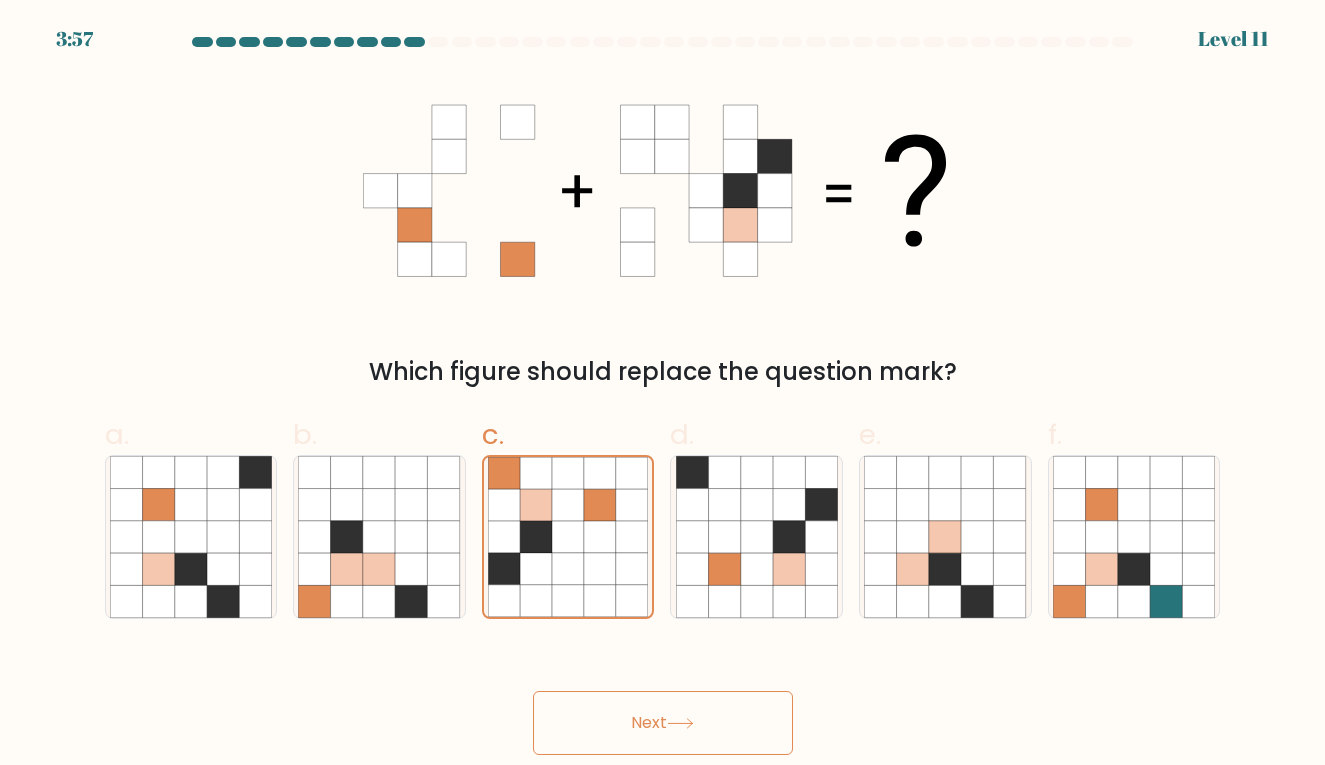 click on "Next" at bounding box center (663, 723) 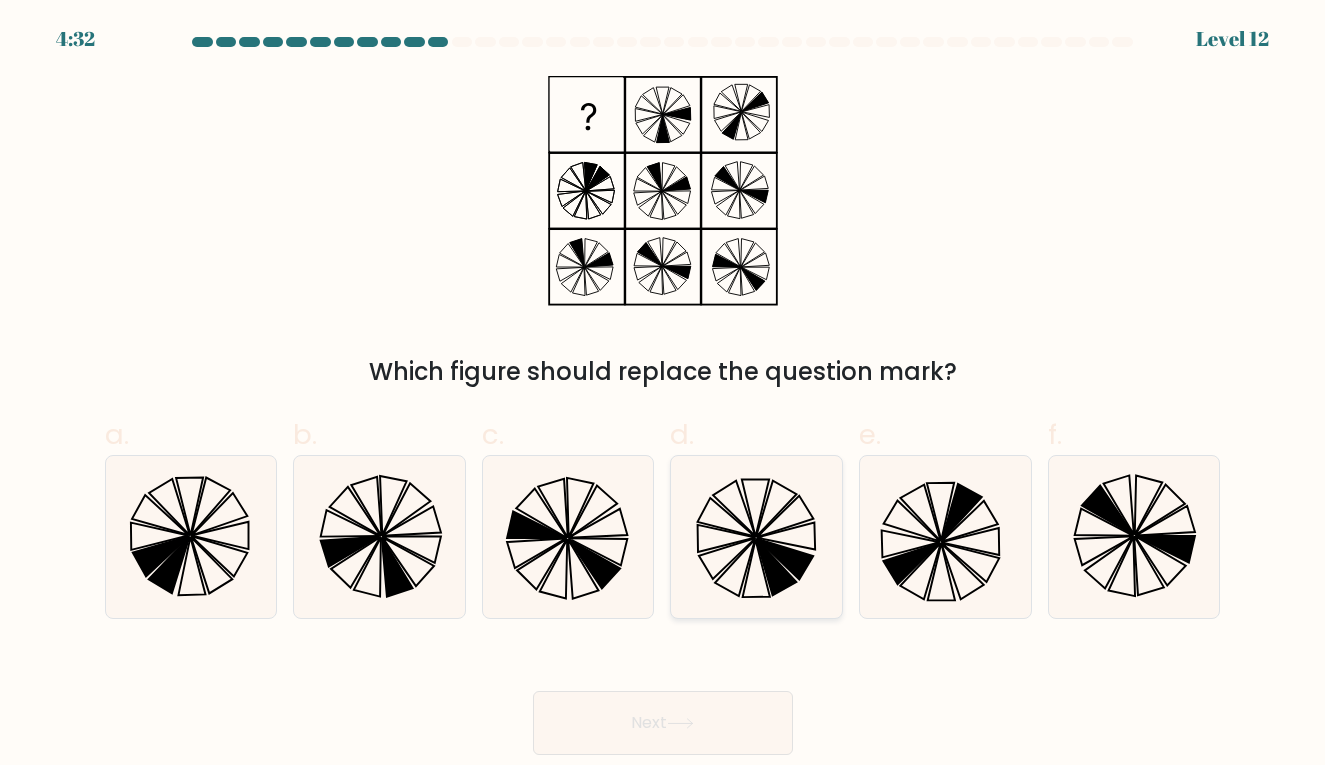 click 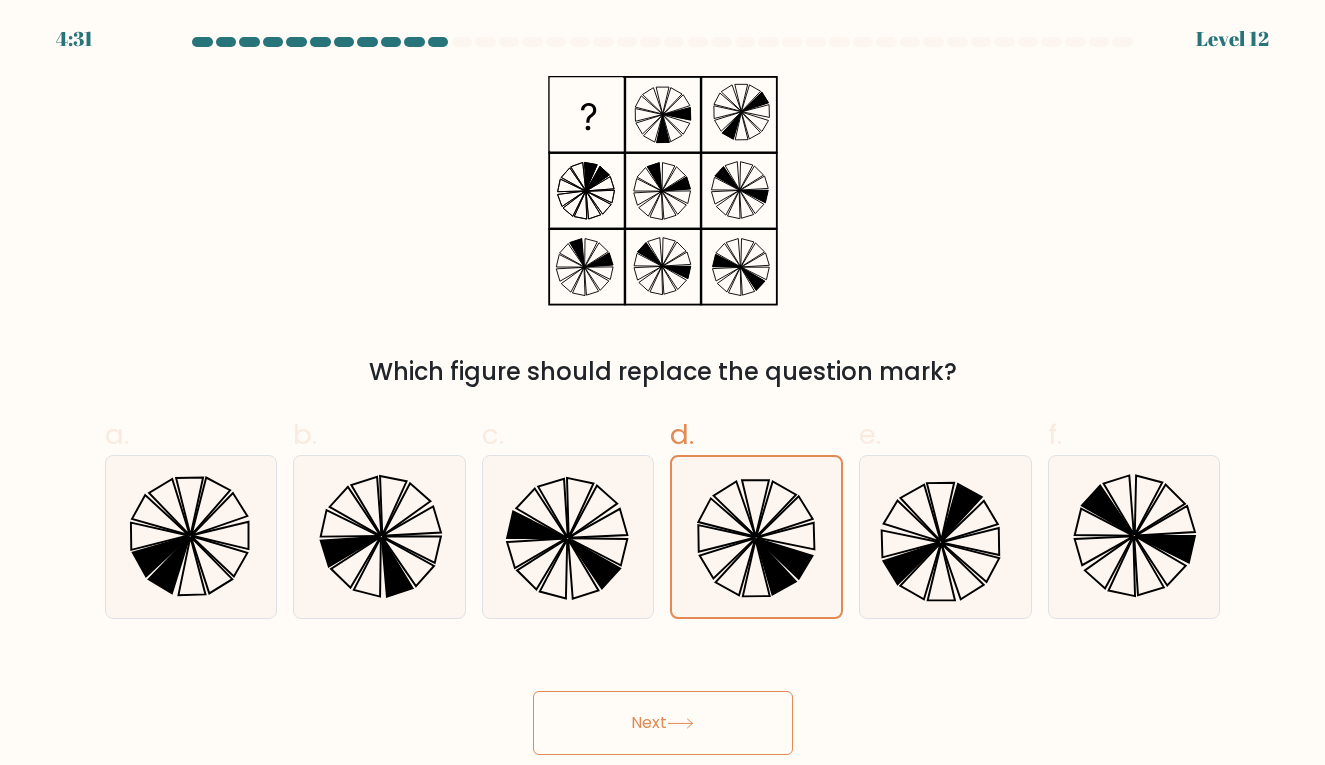 click on "Next" at bounding box center (663, 723) 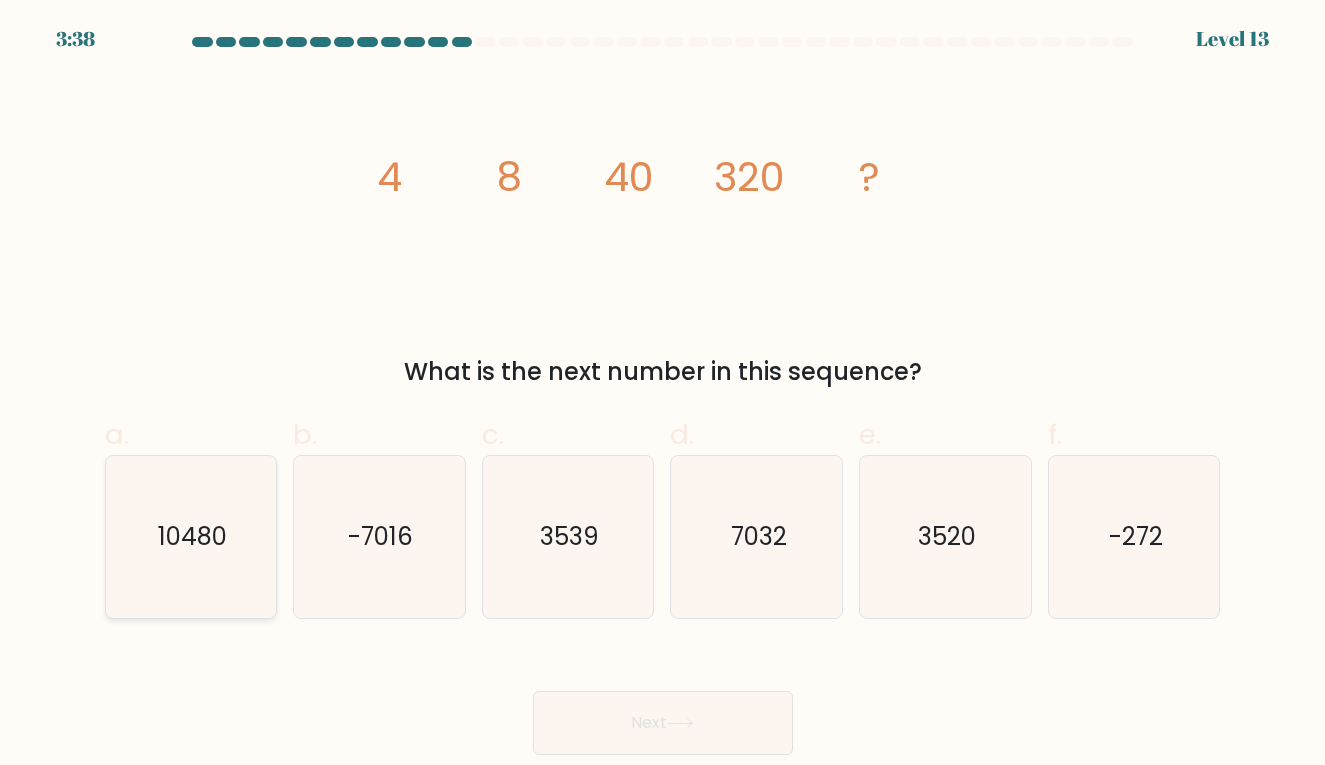 click on "10480" 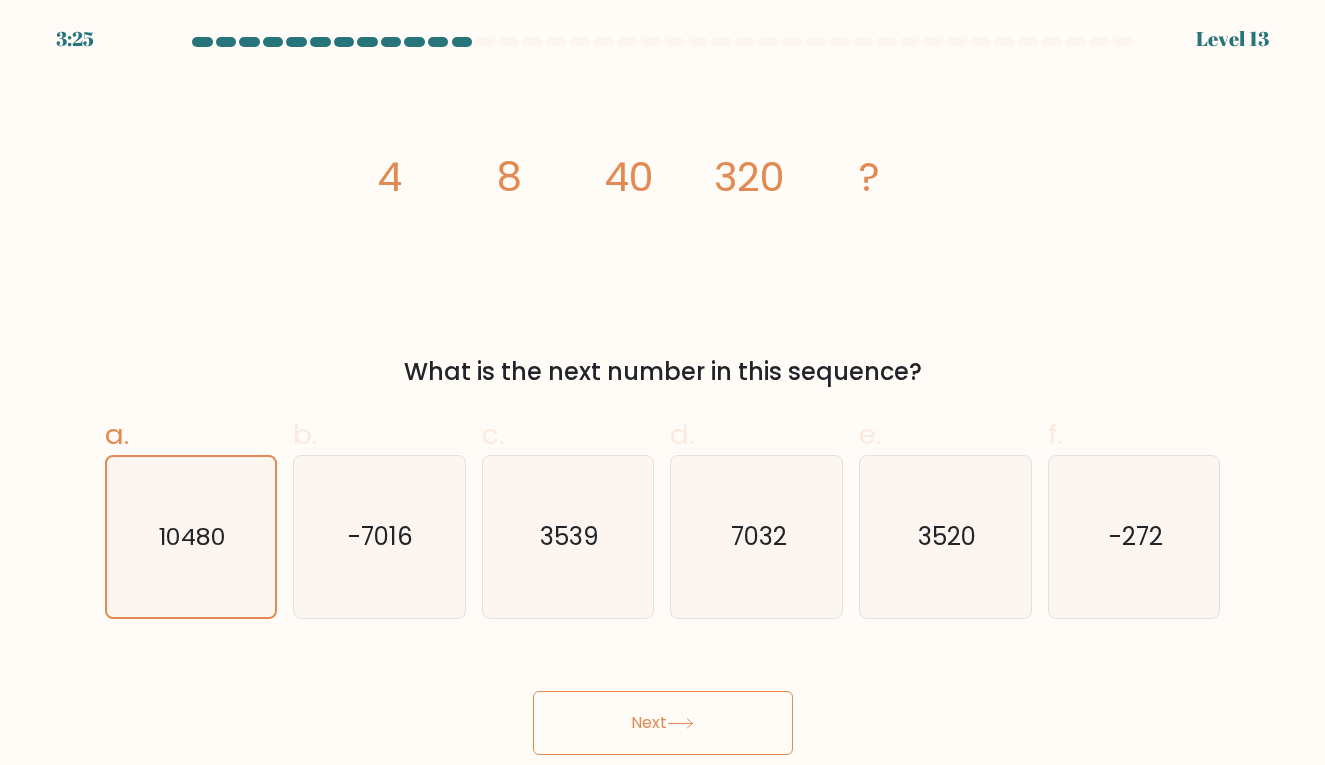 click on "Next" at bounding box center [663, 723] 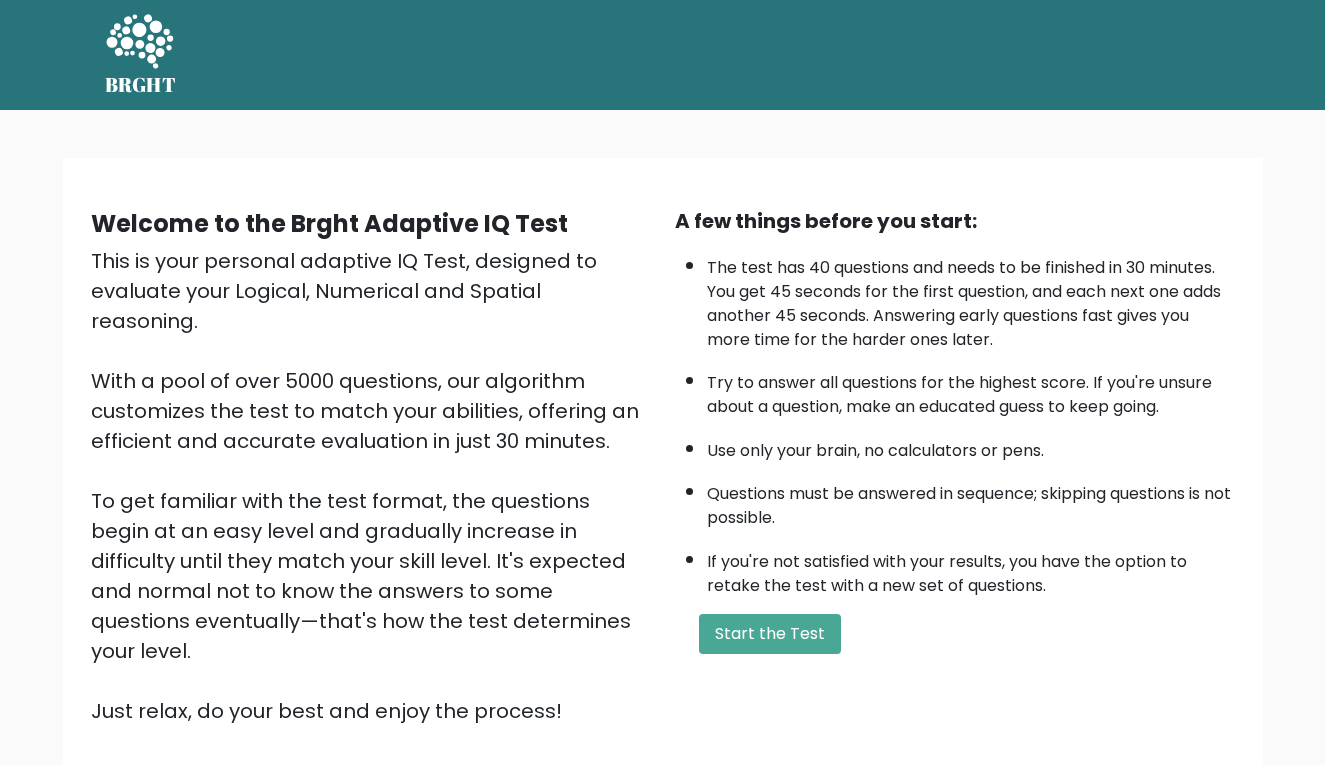 scroll, scrollTop: 0, scrollLeft: 0, axis: both 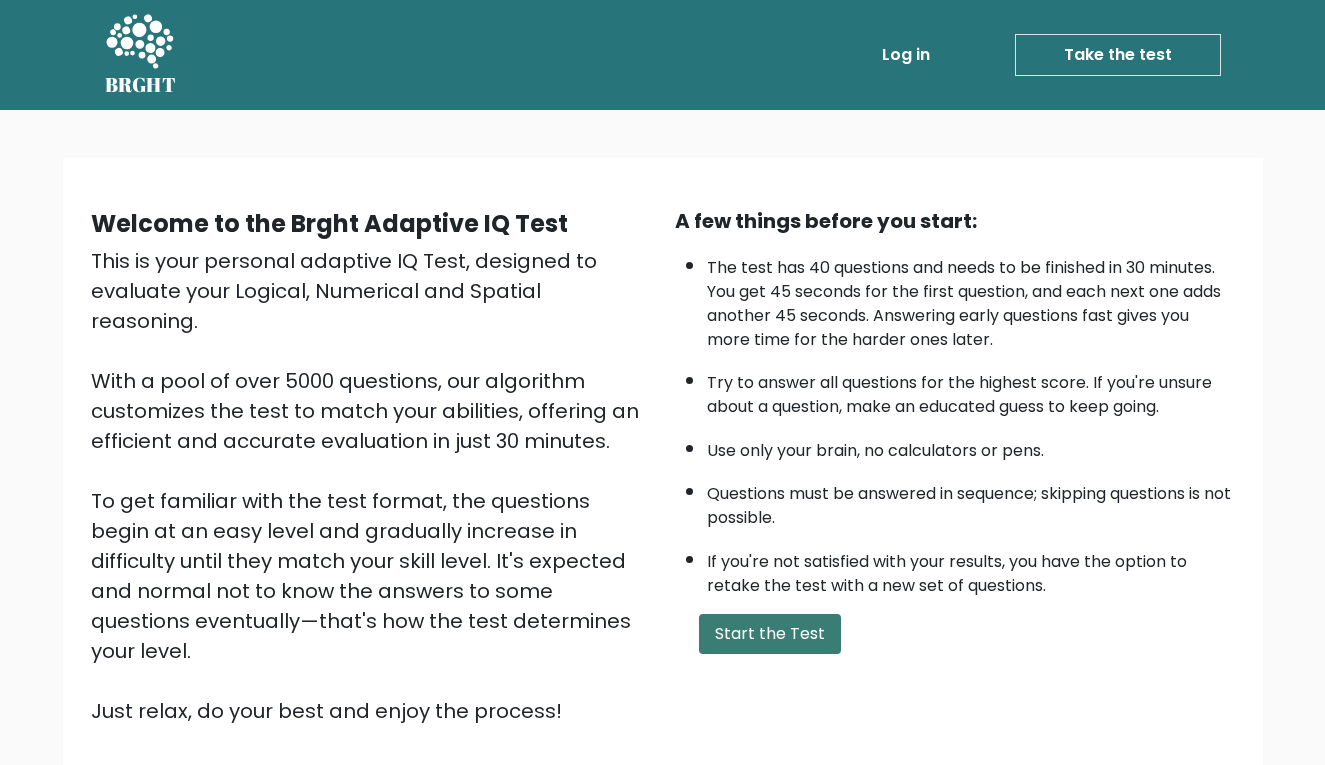 click on "Start the Test" at bounding box center [770, 634] 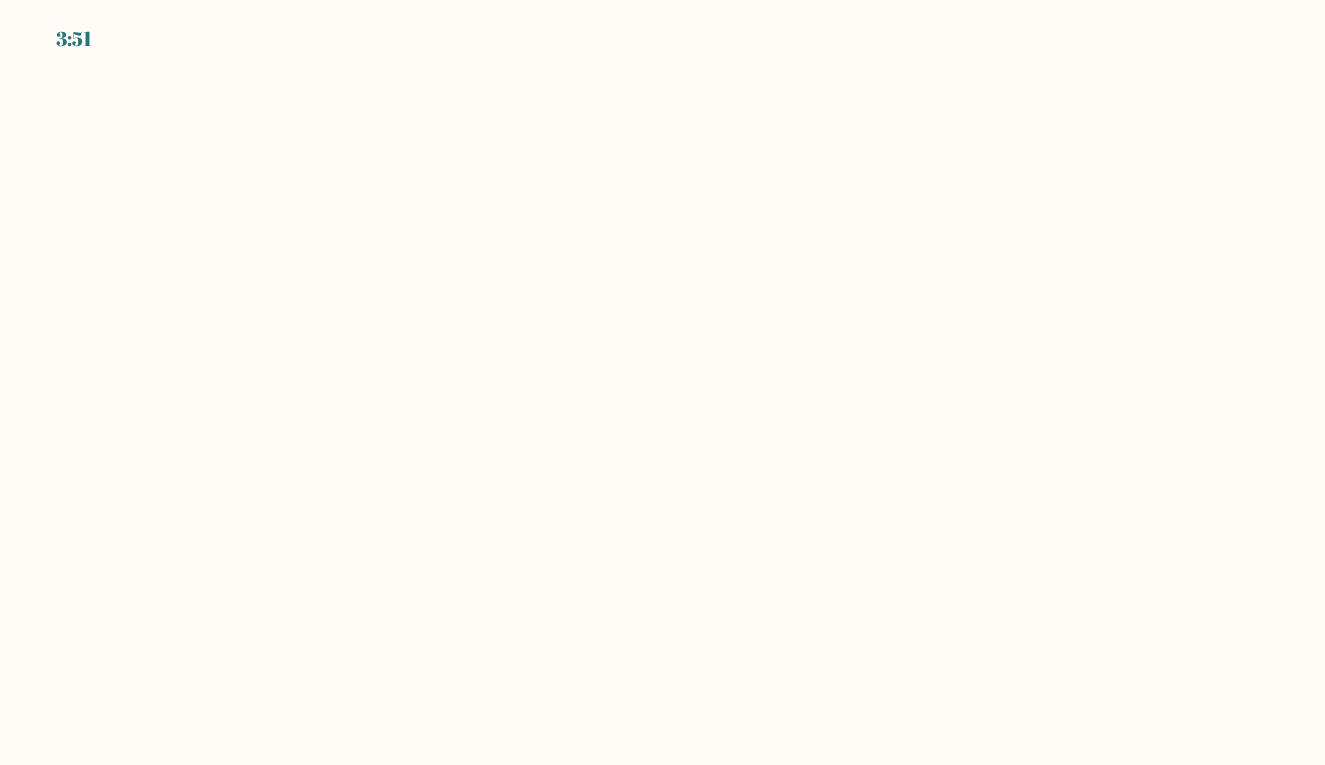scroll, scrollTop: 0, scrollLeft: 0, axis: both 